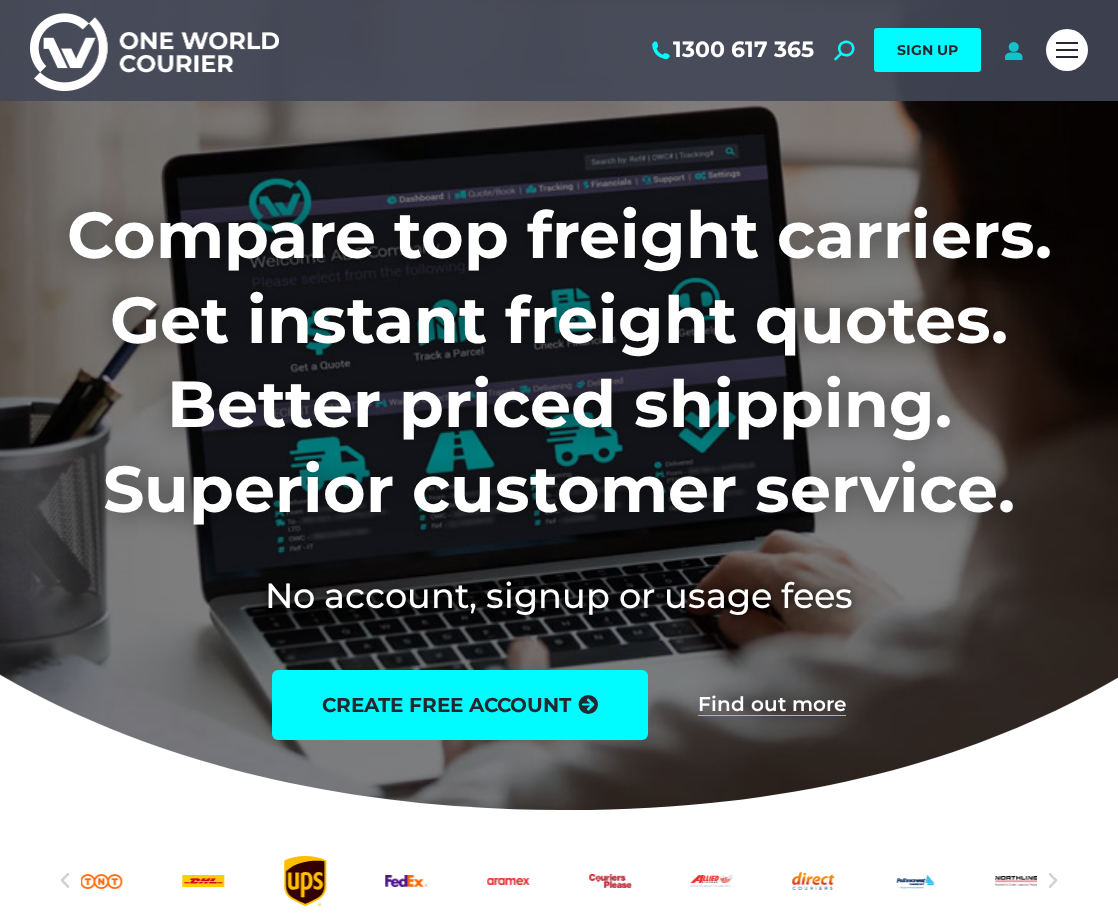scroll, scrollTop: 0, scrollLeft: 0, axis: both 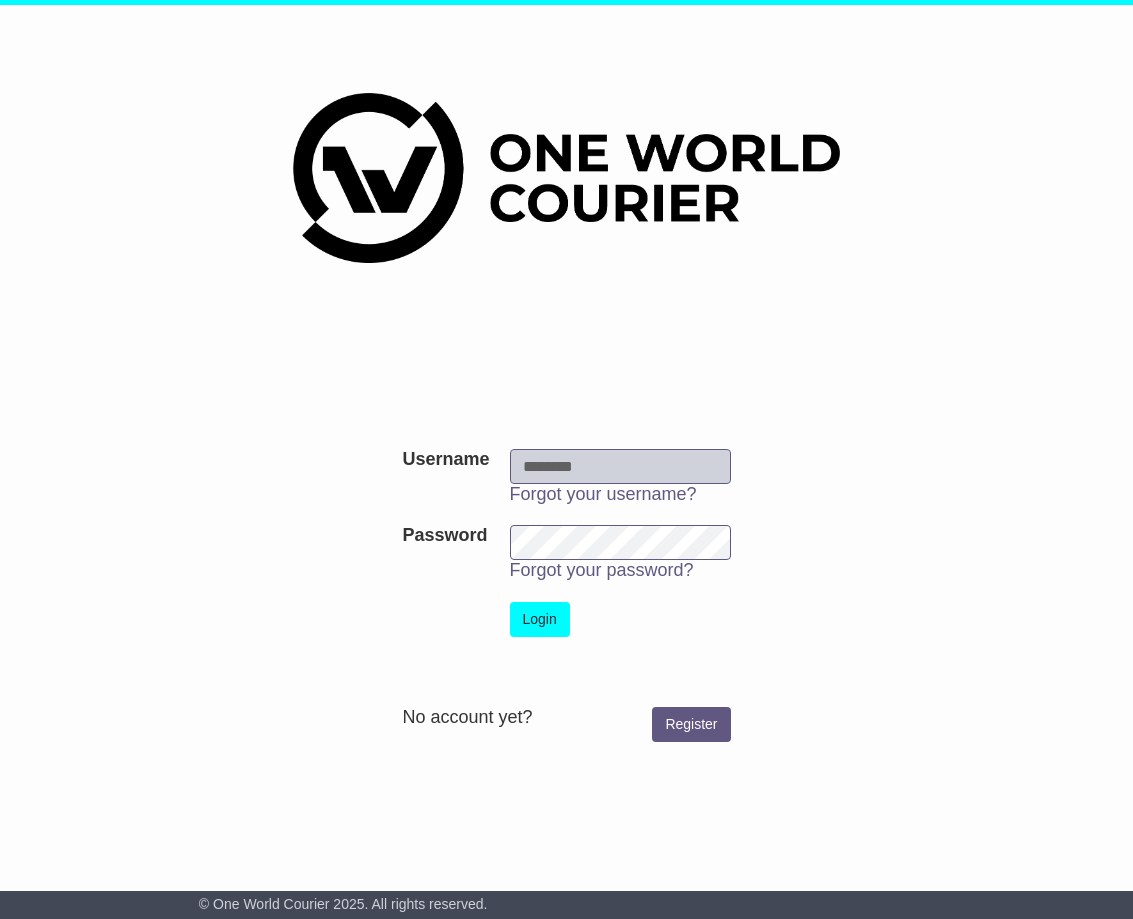 type on "**********" 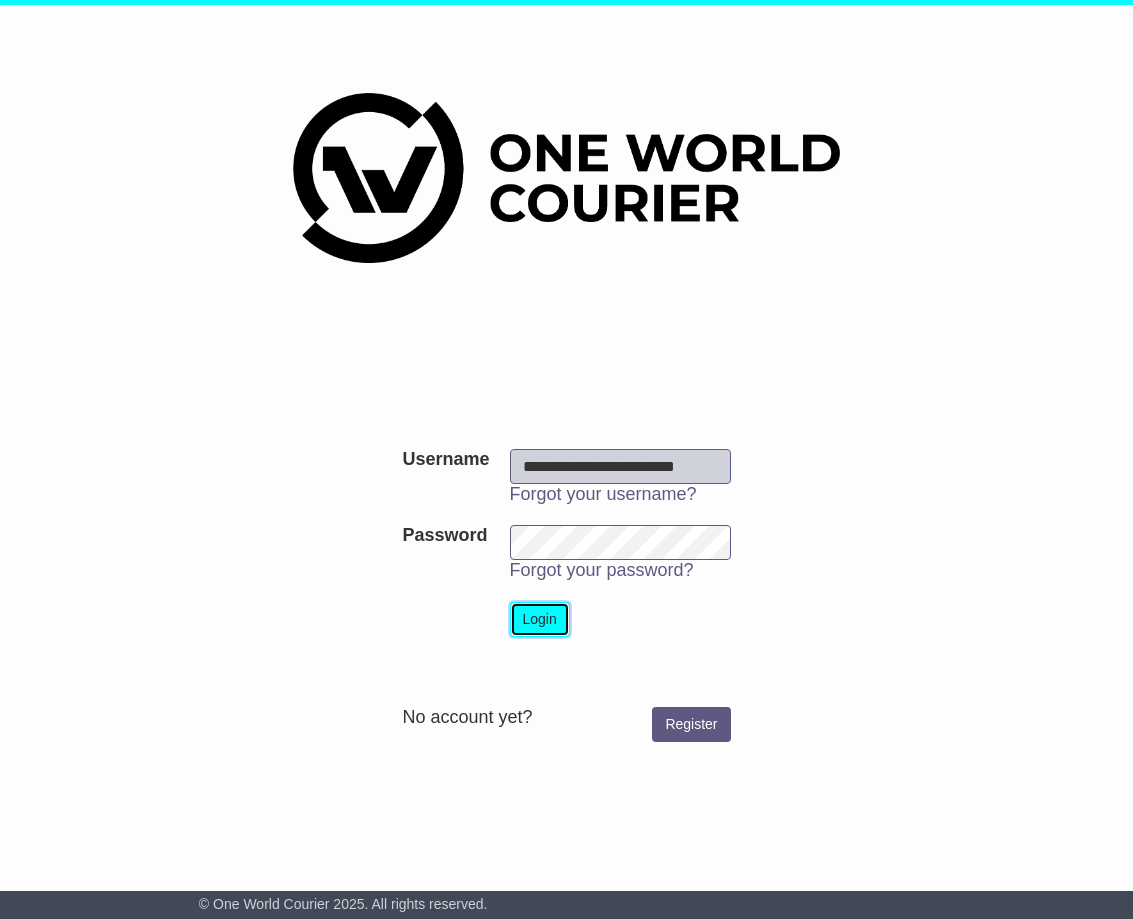 click on "Login" at bounding box center (540, 619) 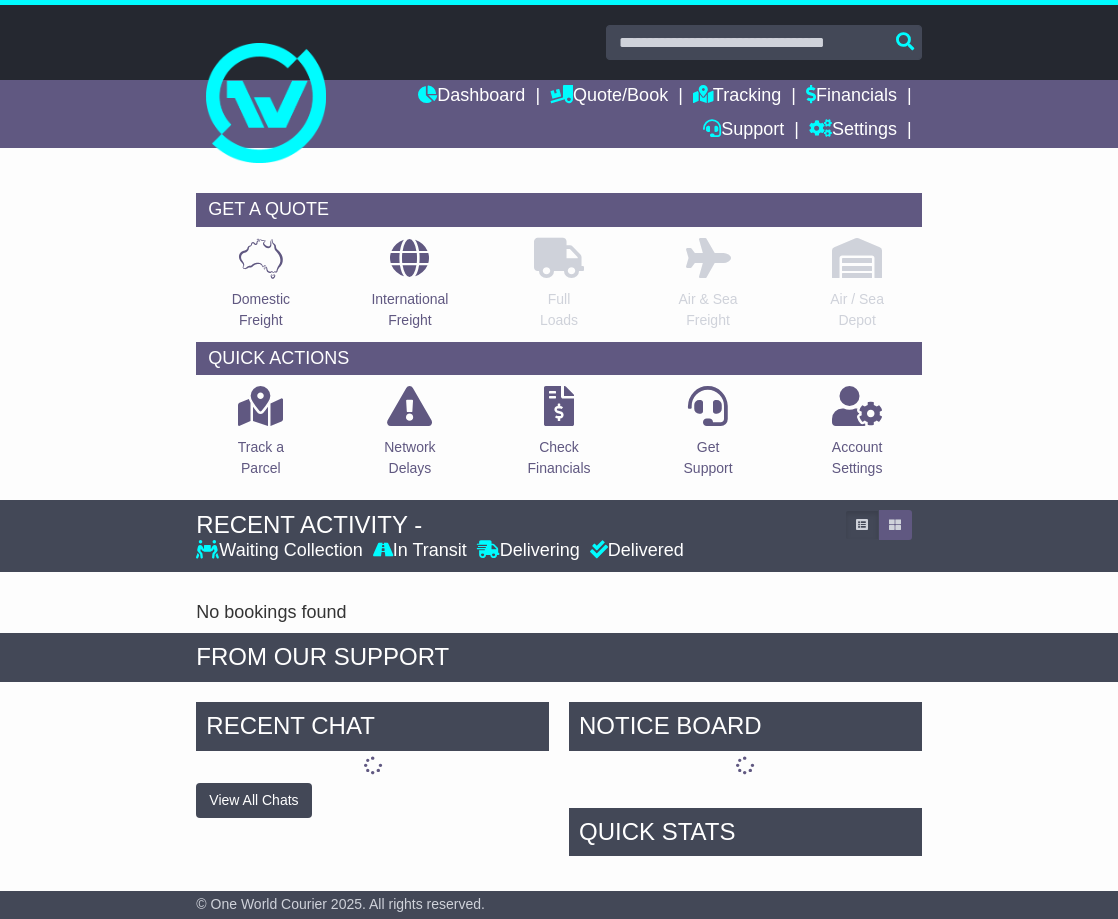 scroll, scrollTop: 0, scrollLeft: 0, axis: both 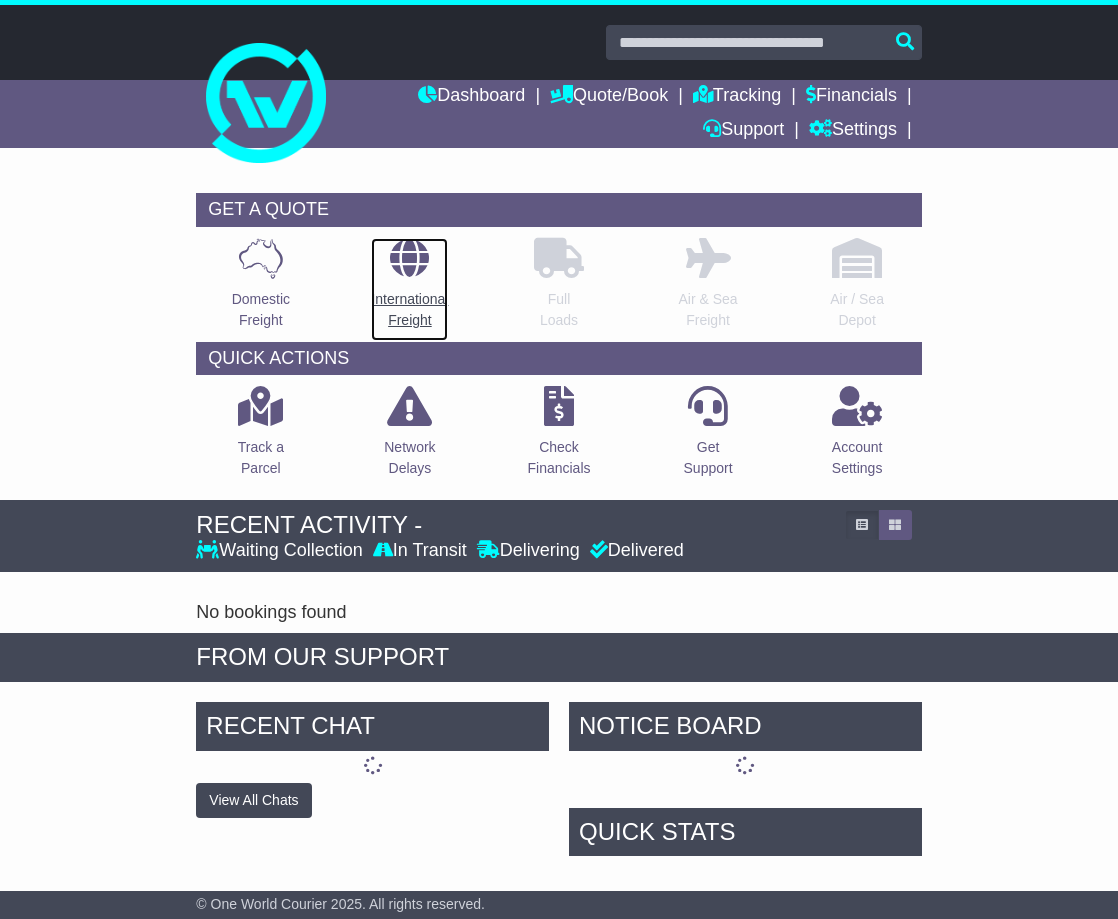 click on "International Freight" at bounding box center [409, 310] 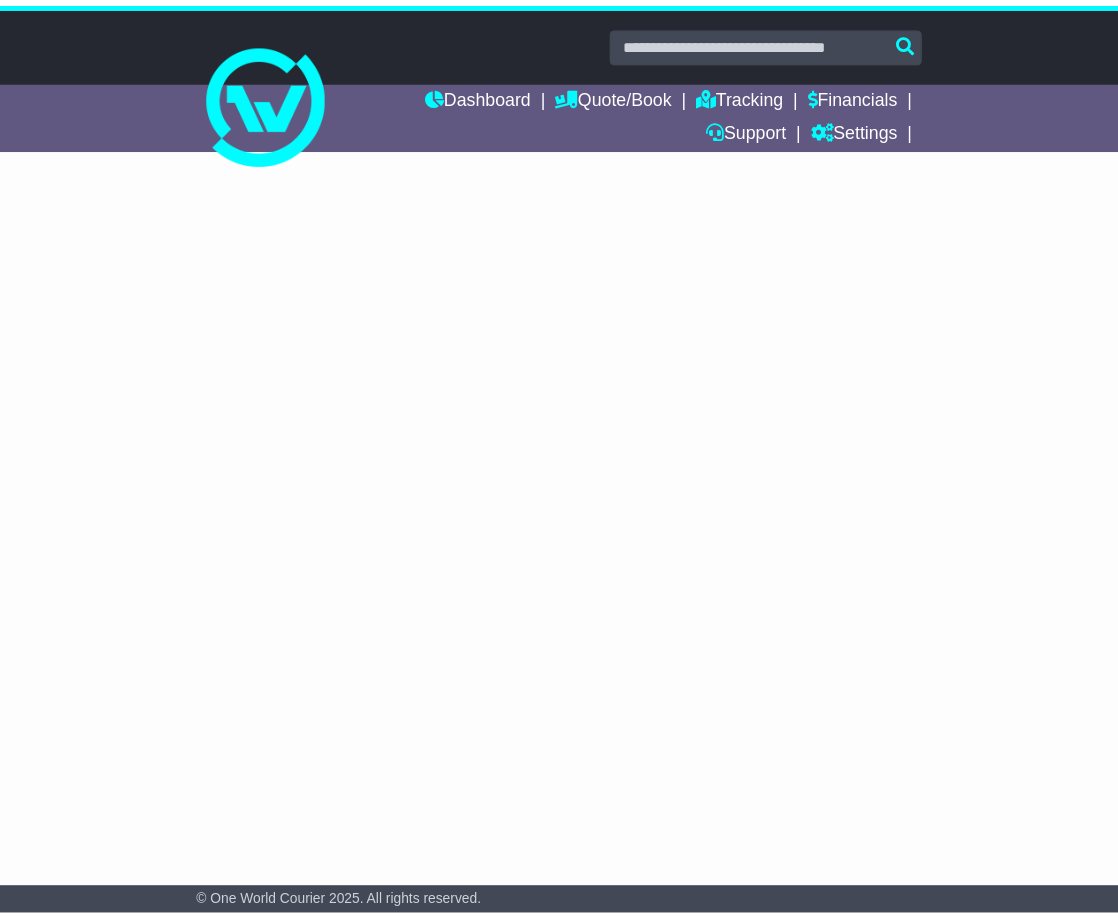 scroll, scrollTop: 0, scrollLeft: 0, axis: both 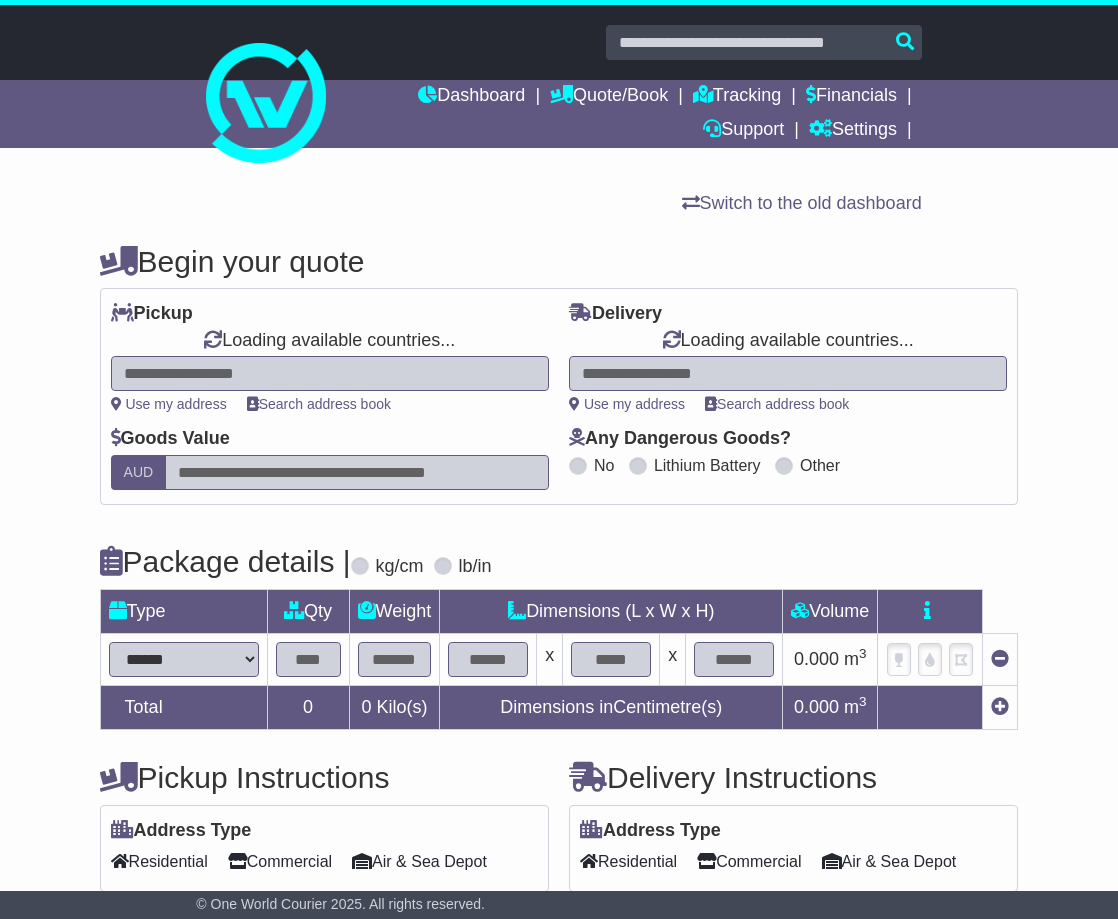 select on "**" 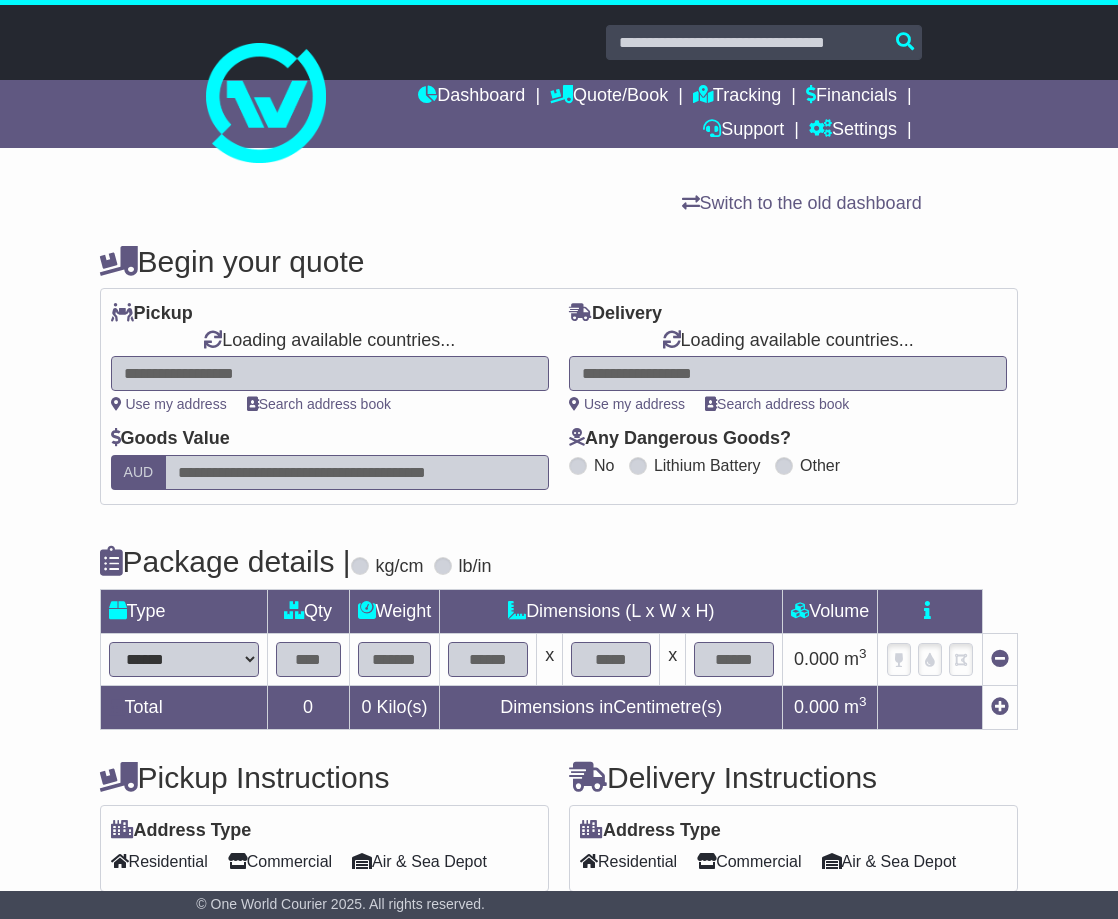 select on "**" 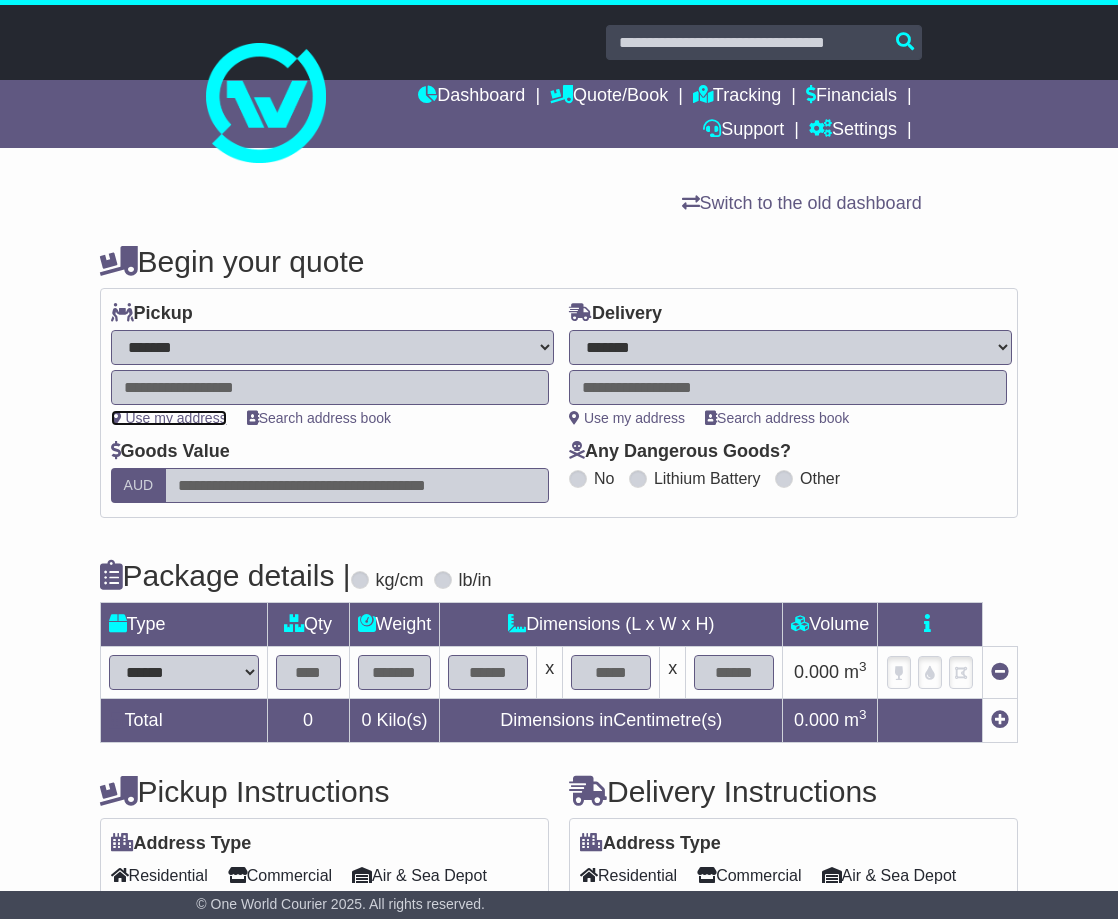 click on "Use my address" at bounding box center (169, 418) 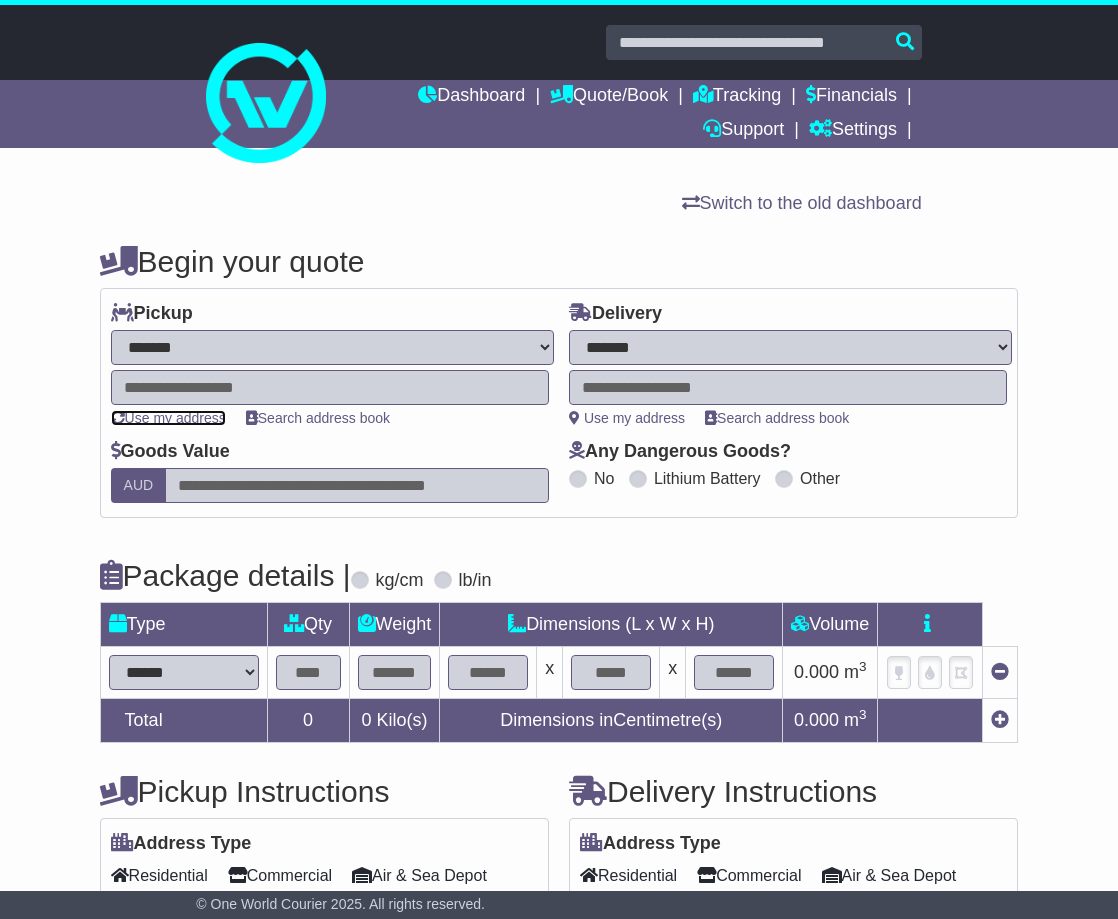 type on "**********" 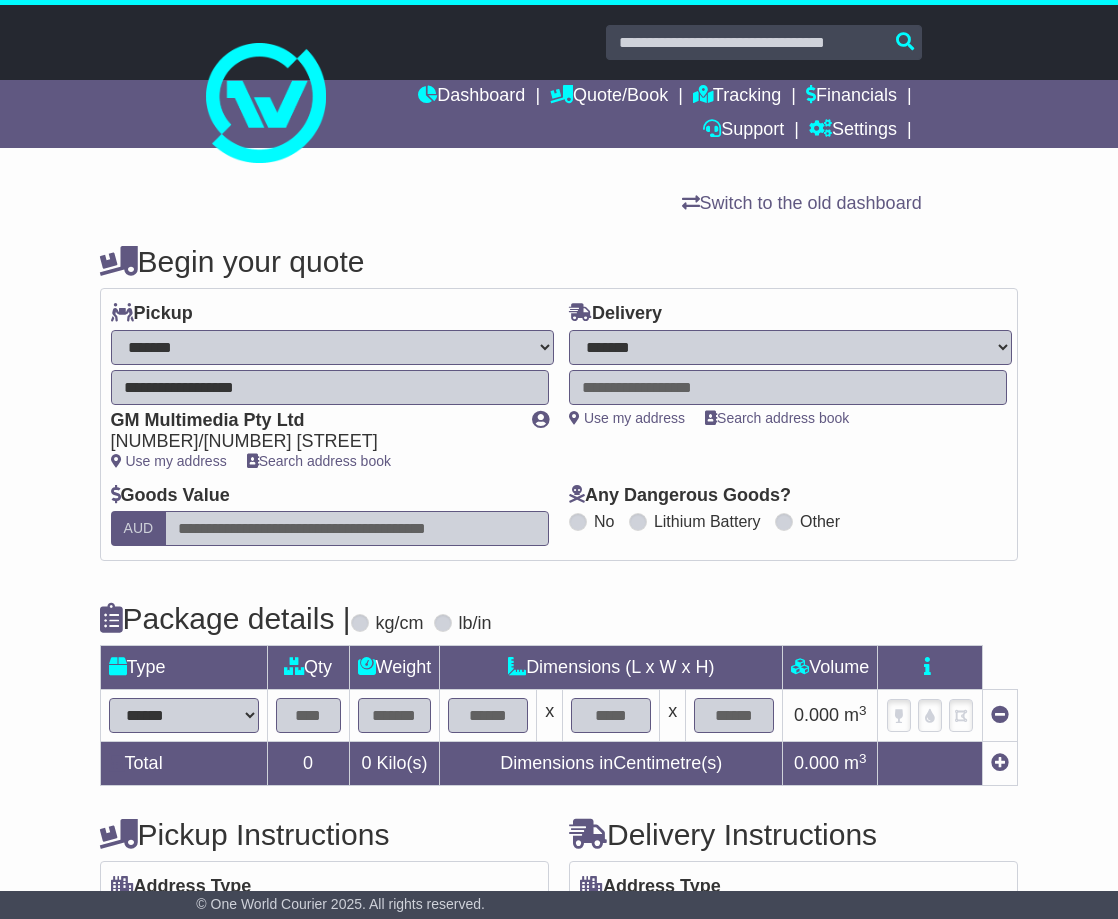 click on "**********" at bounding box center [790, 347] 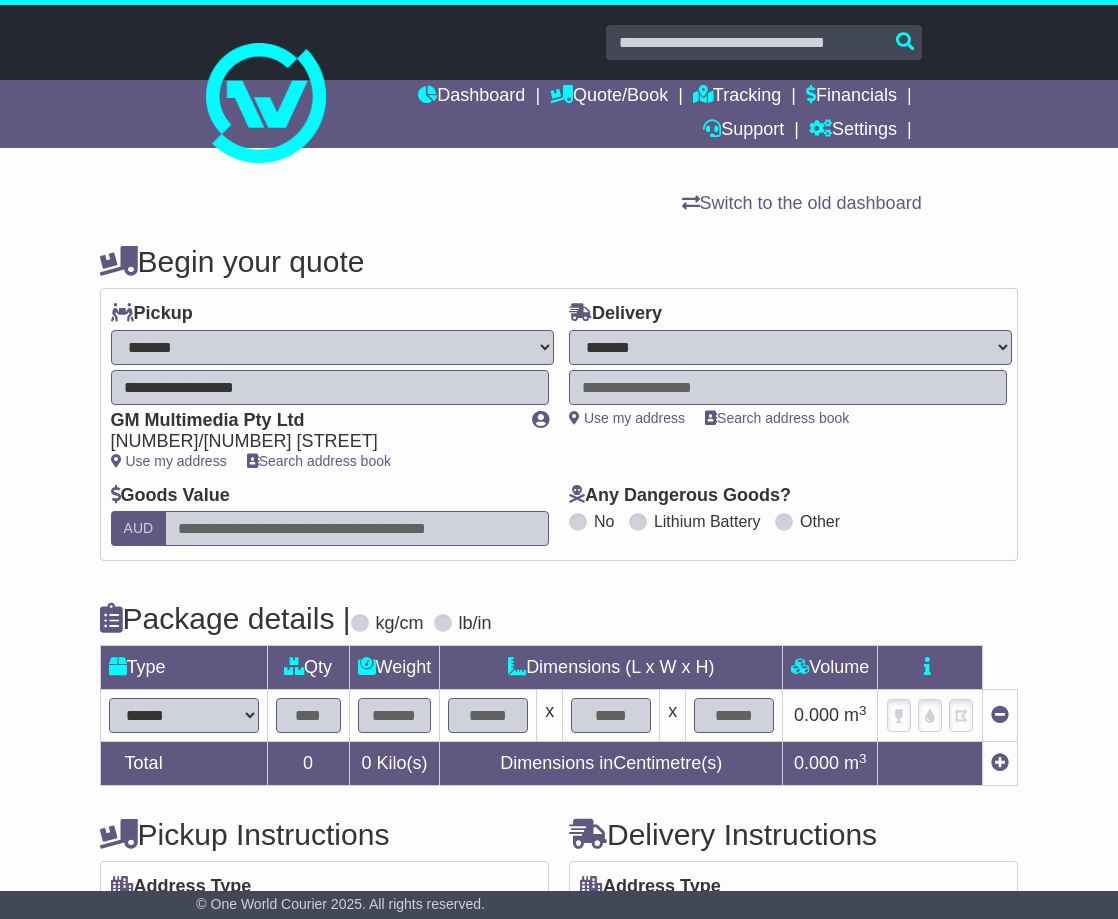 select on "**" 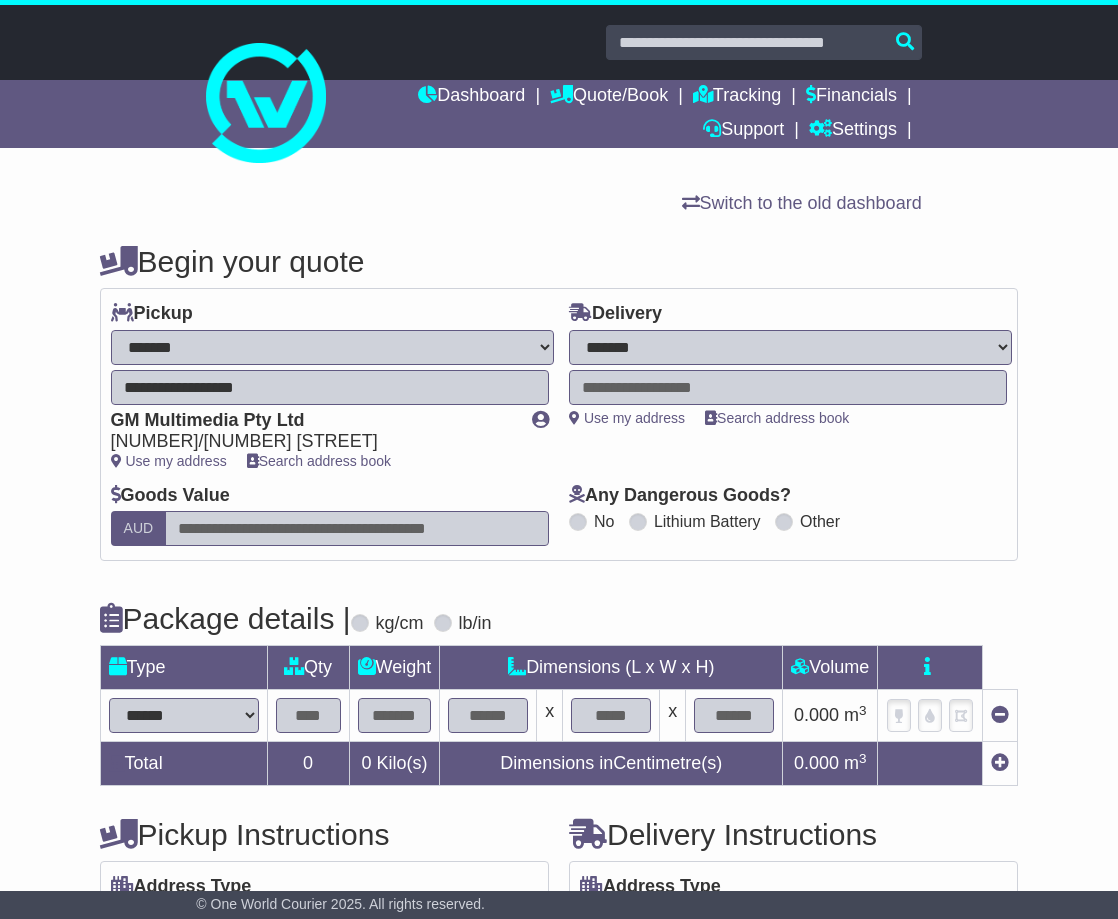 click on "**********" at bounding box center (790, 347) 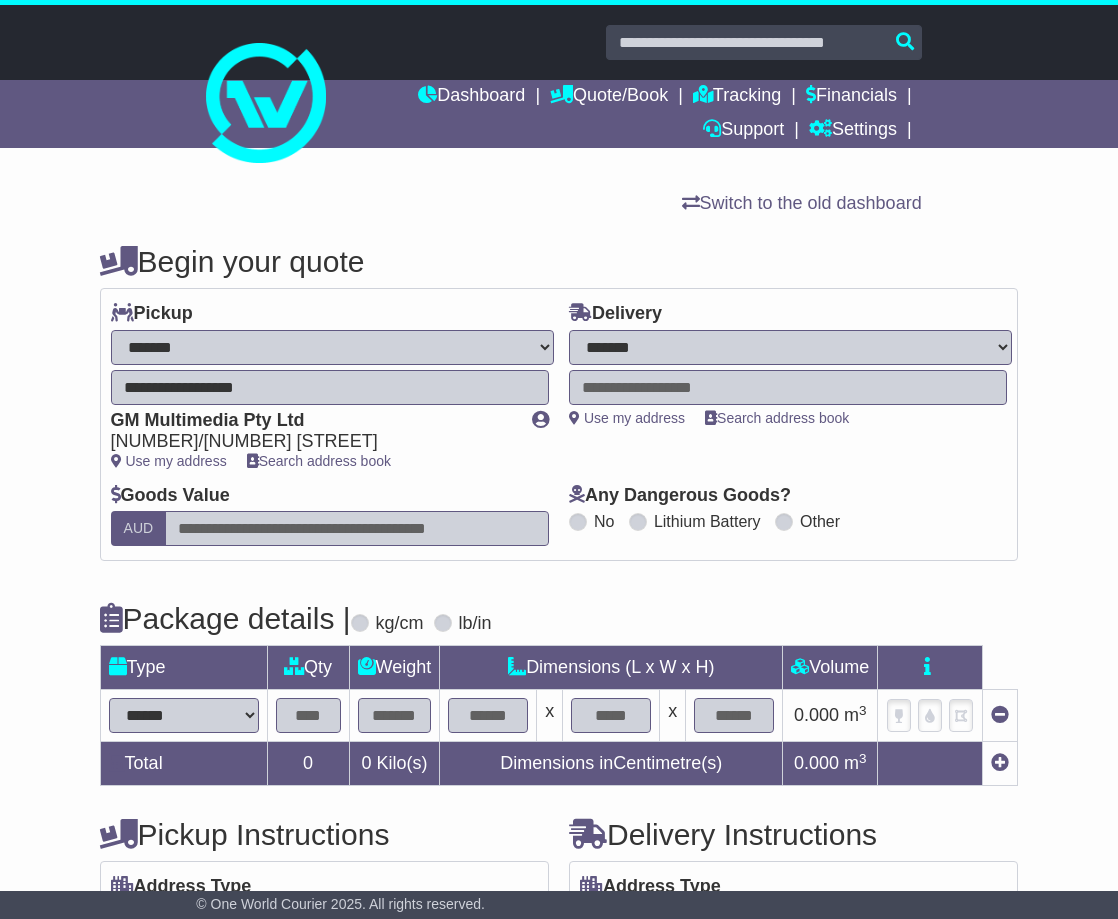 click on "****** ****** *** ******** ***** **** **** ****** *** *******" at bounding box center (184, 715) 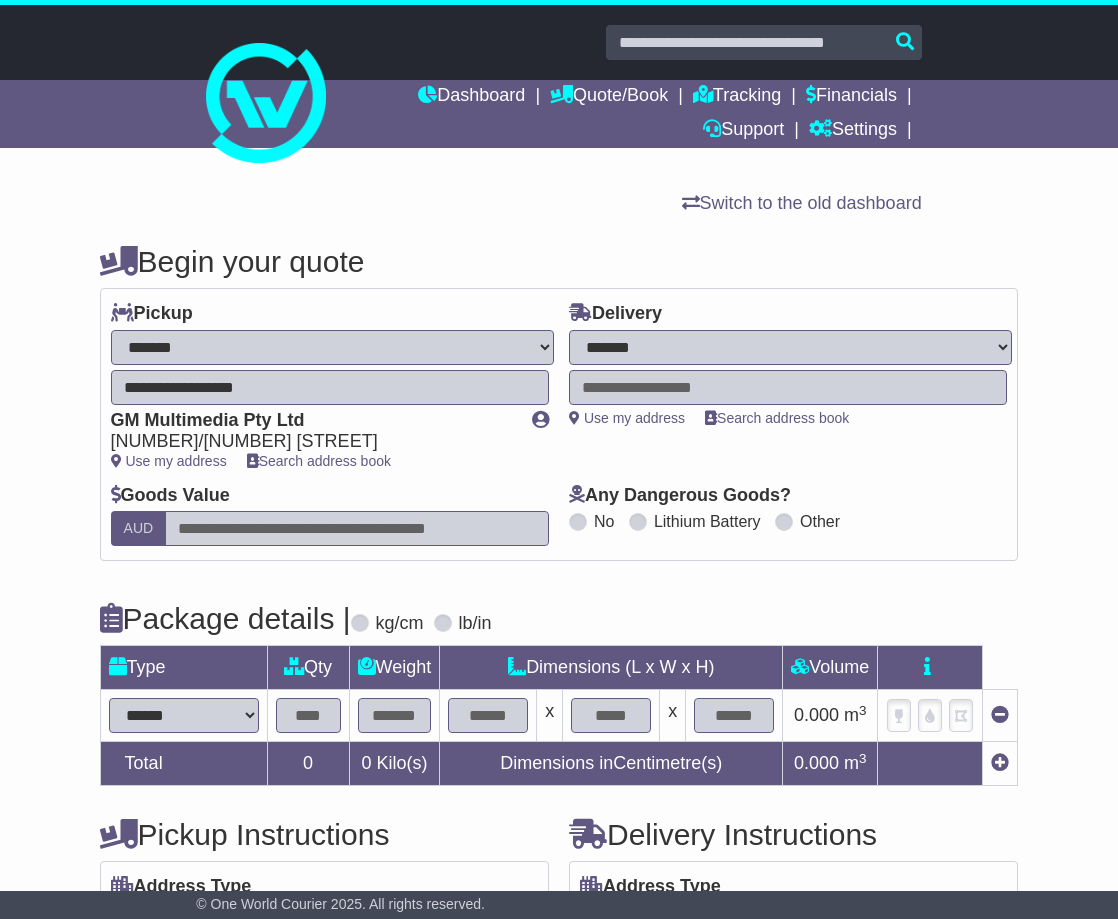 click at bounding box center [308, 715] 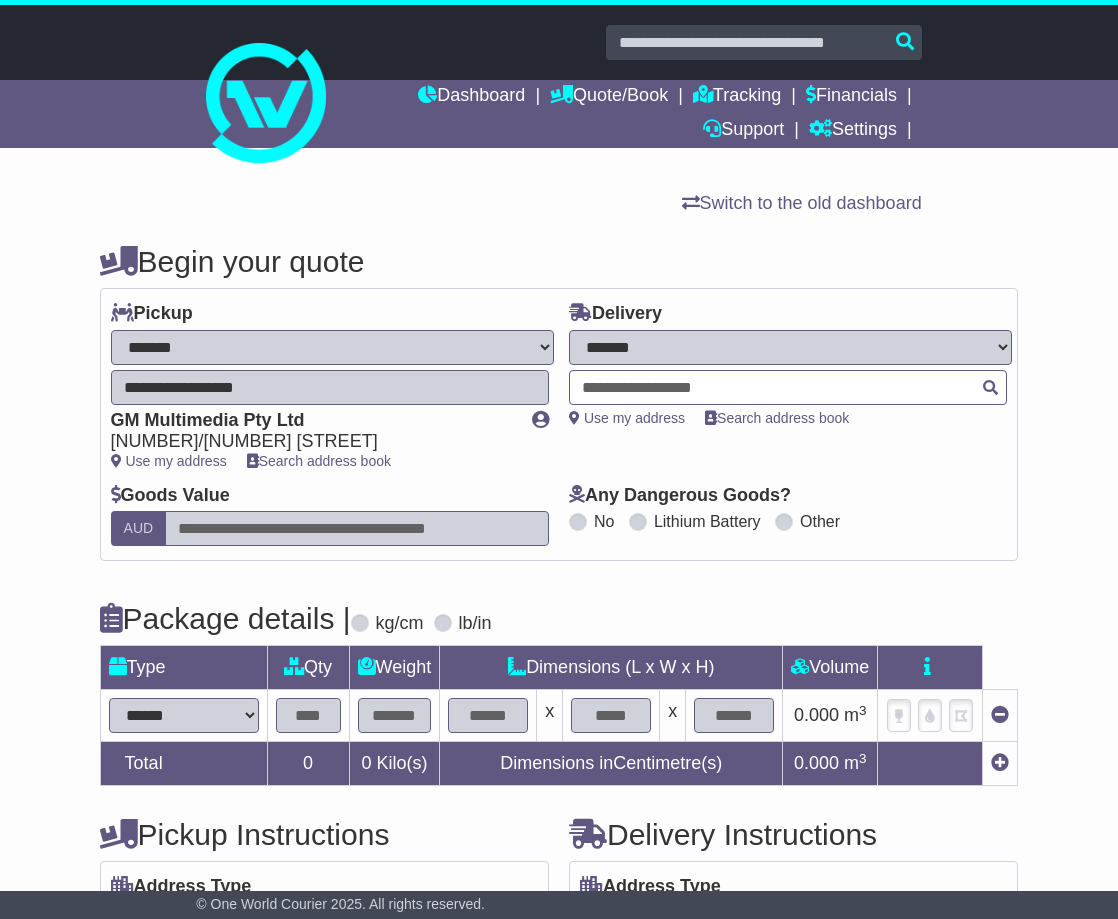 click at bounding box center (788, 387) 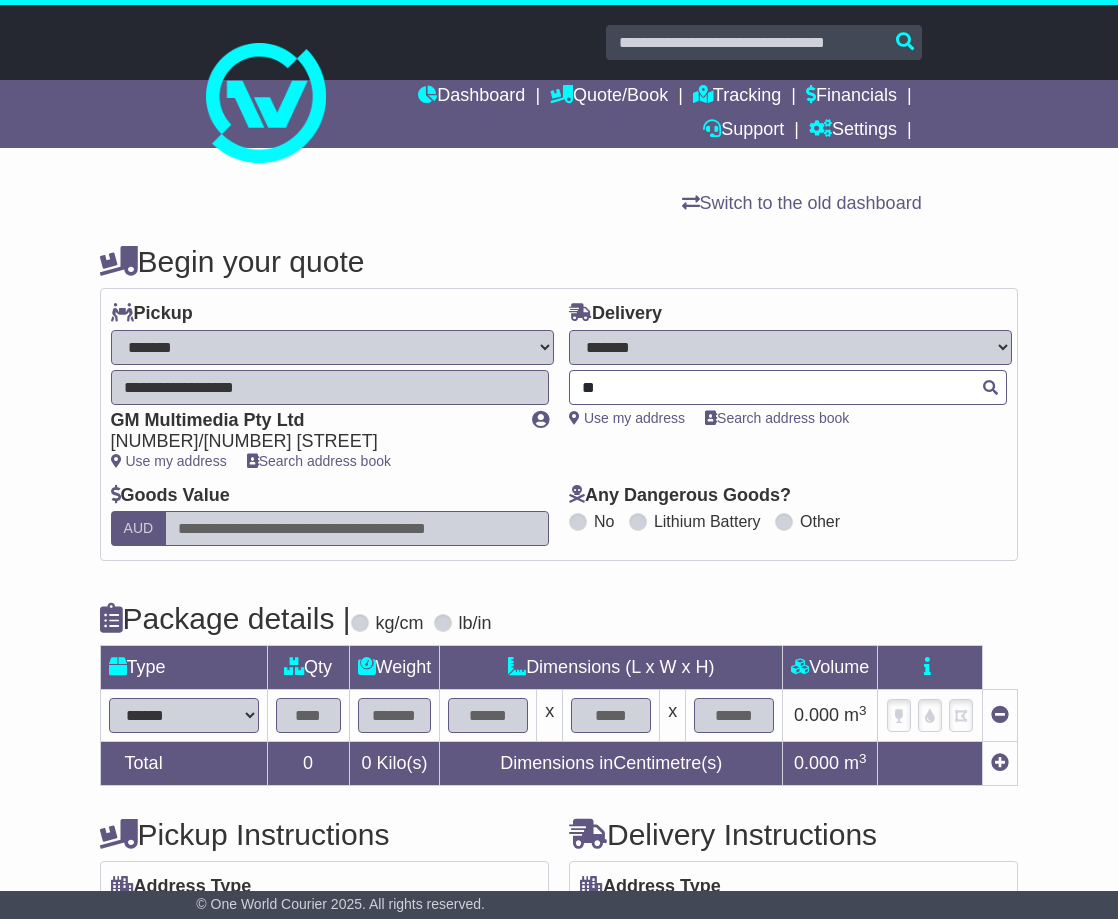 type on "***" 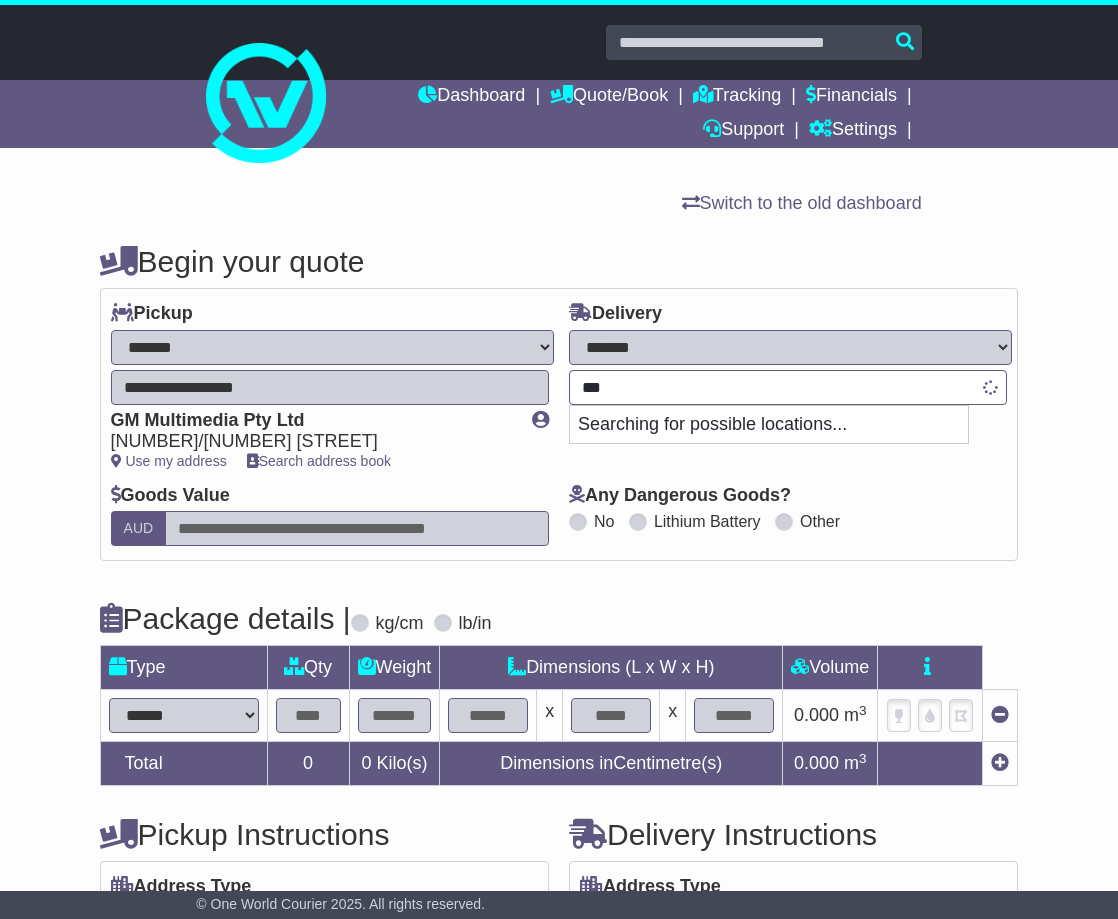 type on "****" 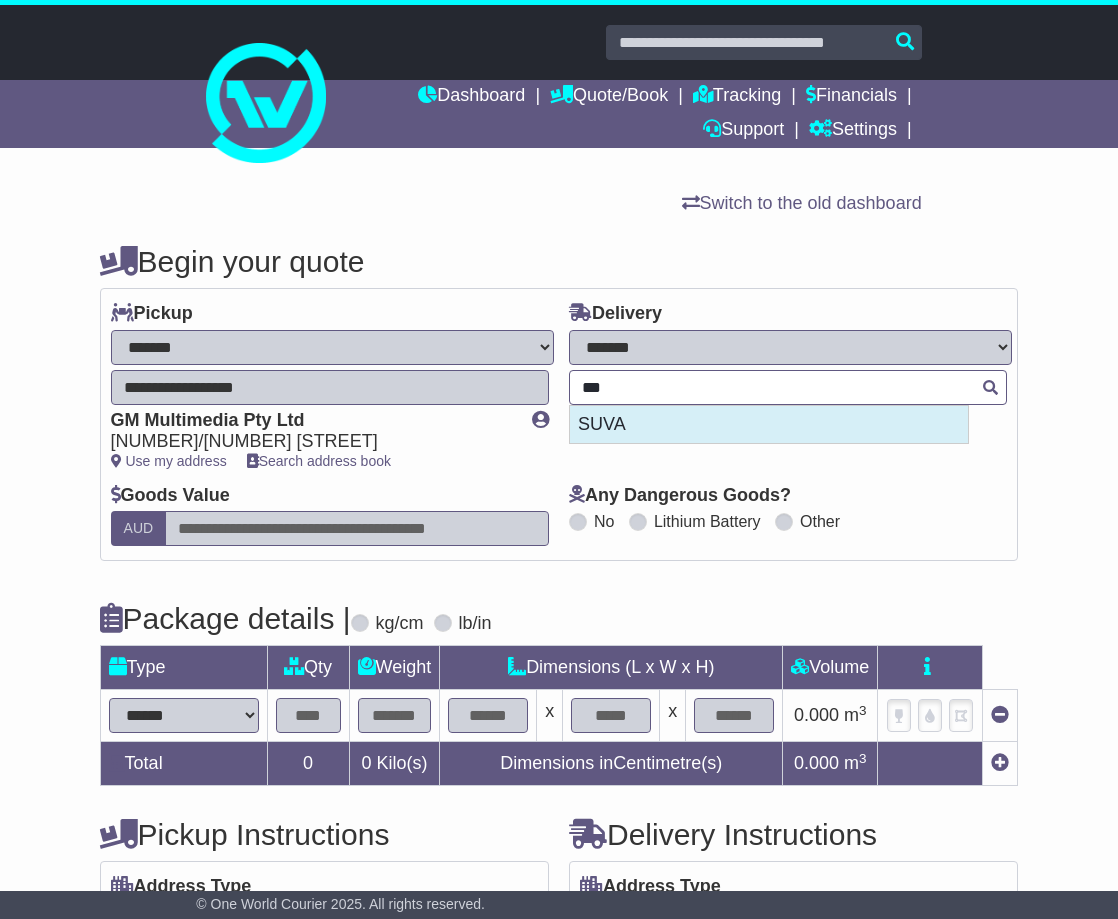 click on "SUVA" at bounding box center [769, 425] 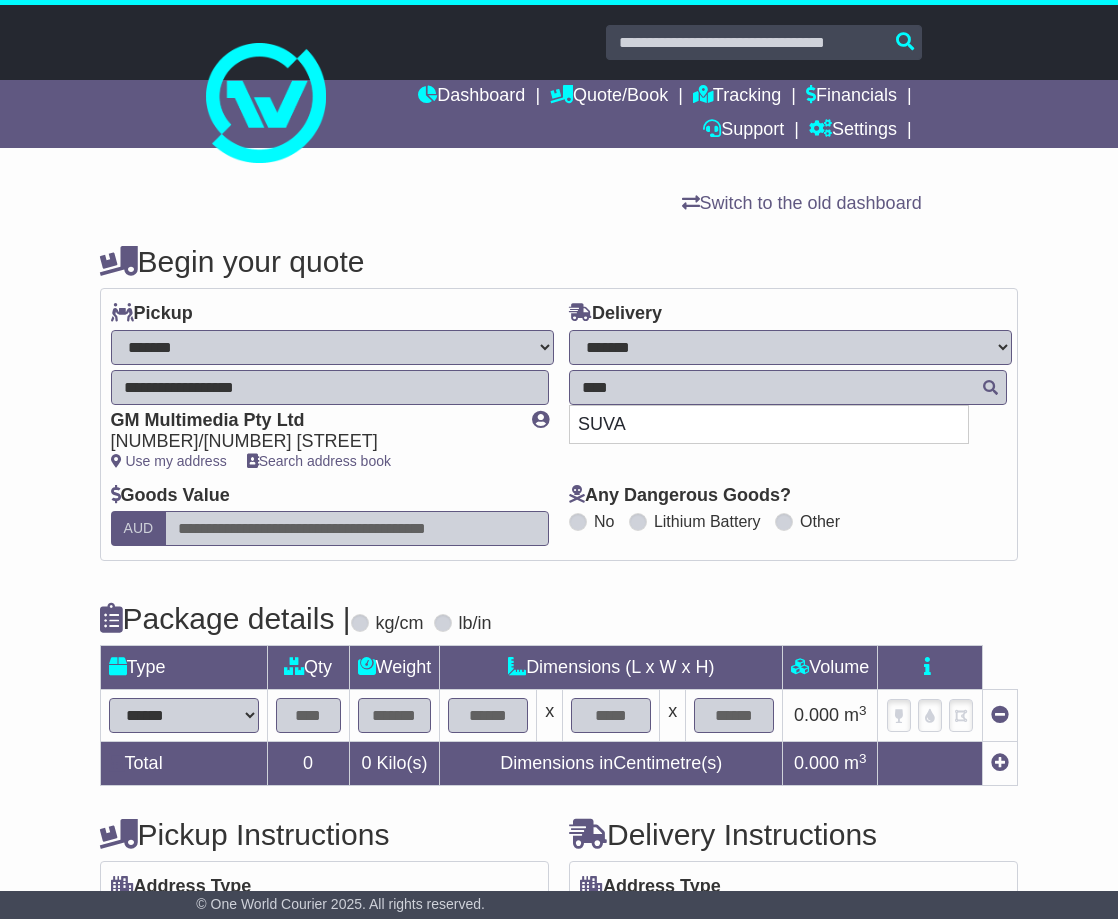 type on "**********" 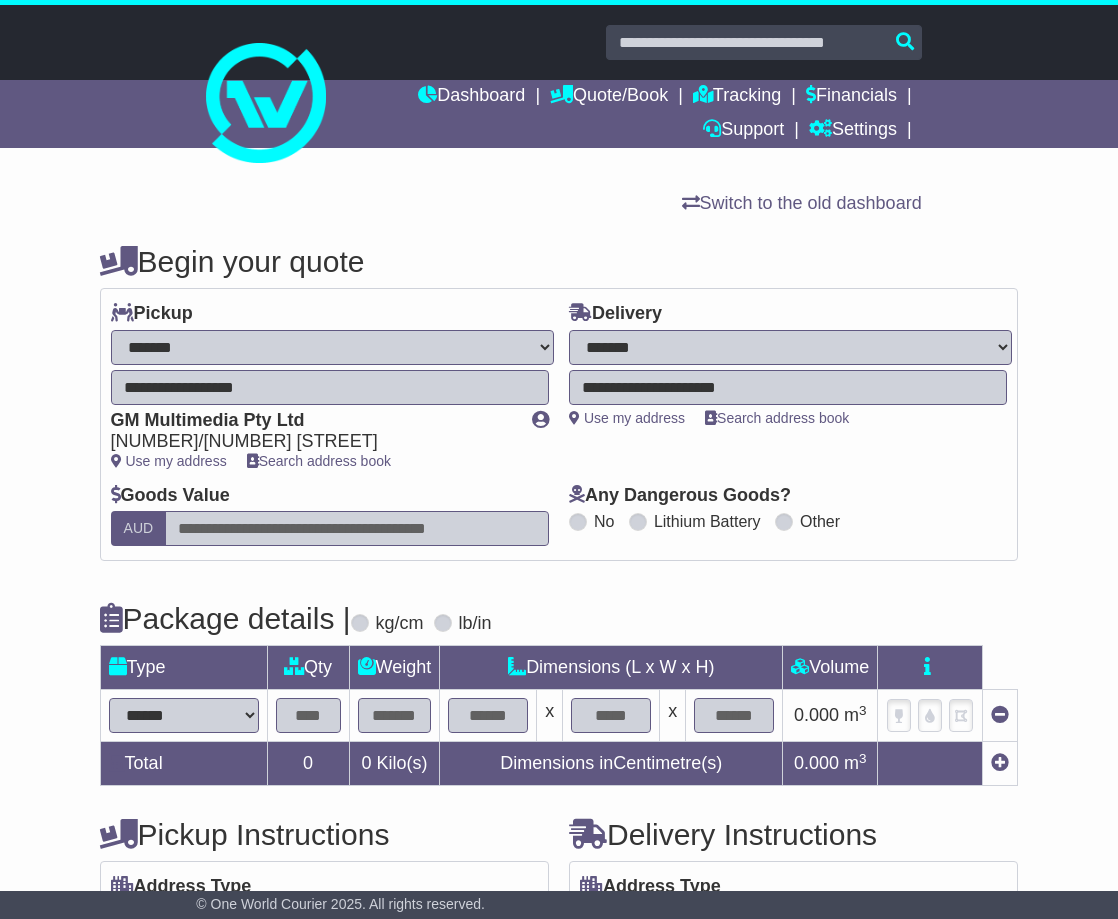 click at bounding box center (308, 715) 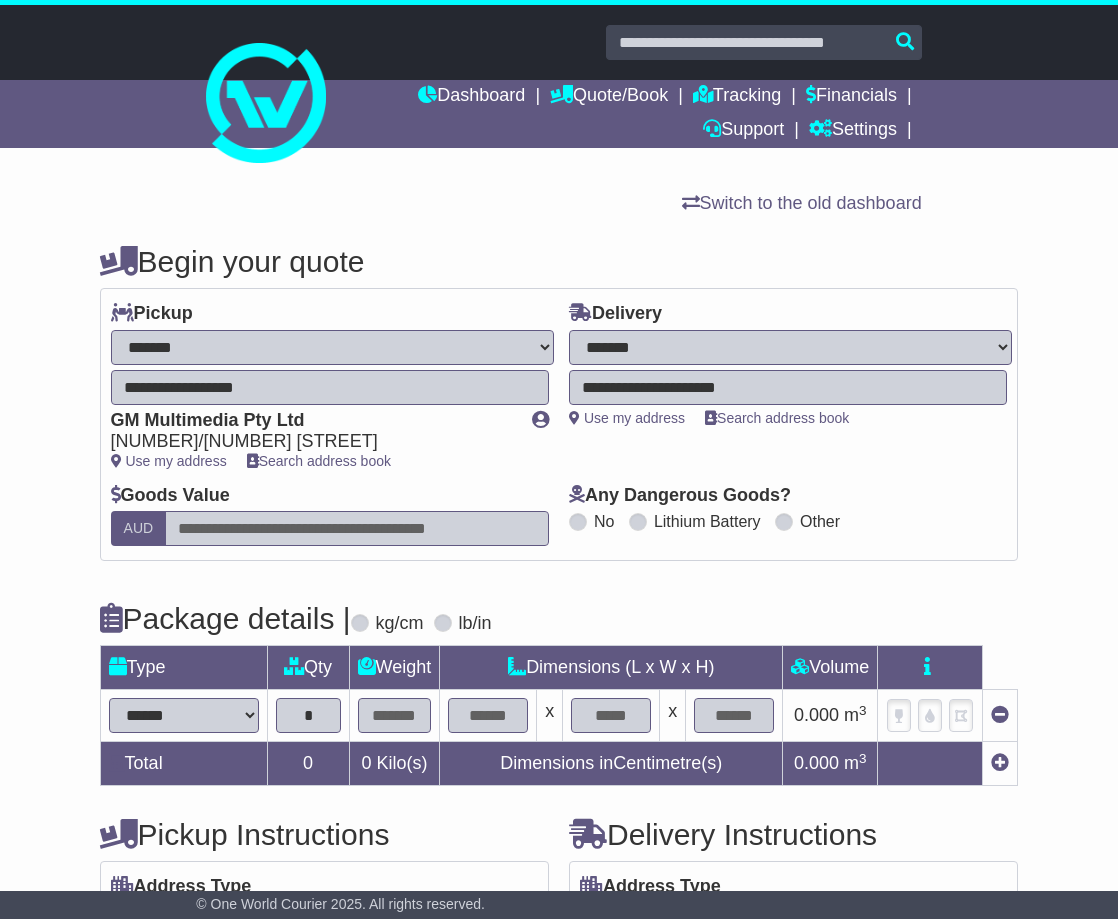 type on "*" 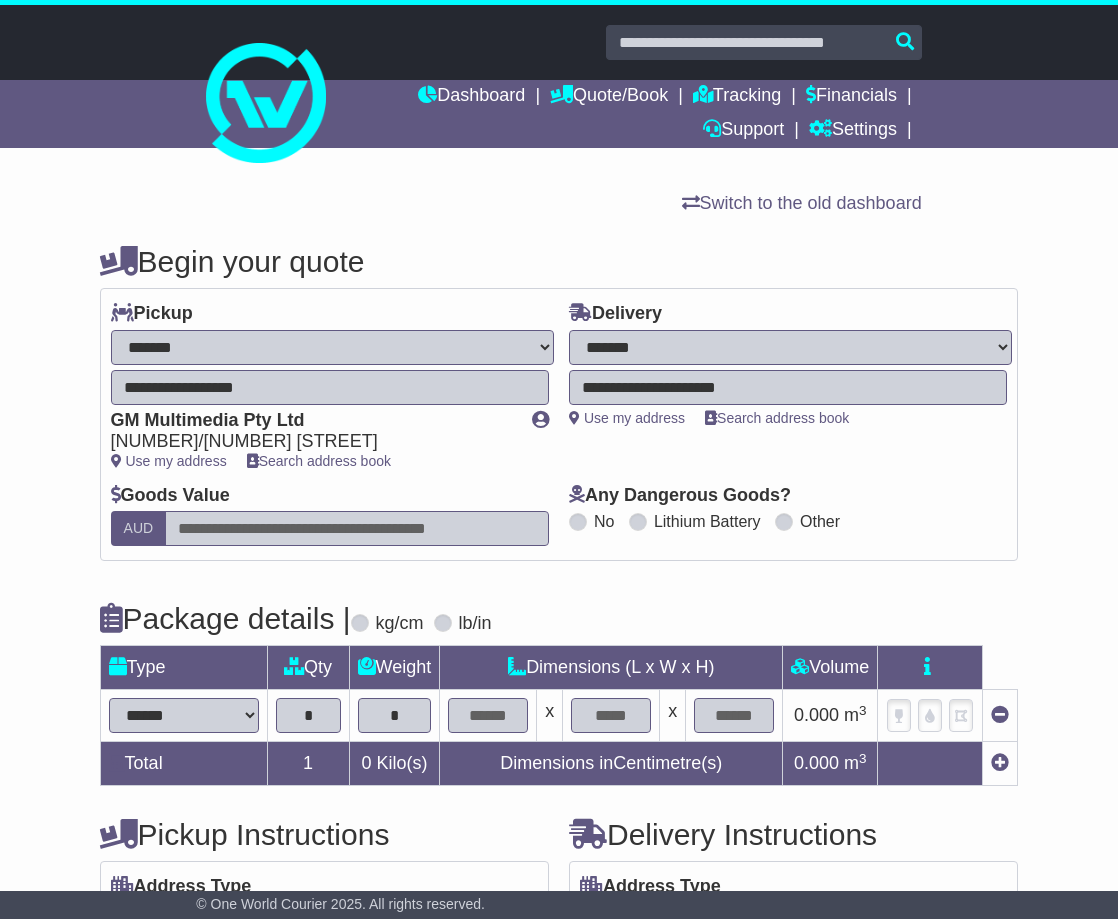 type on "*" 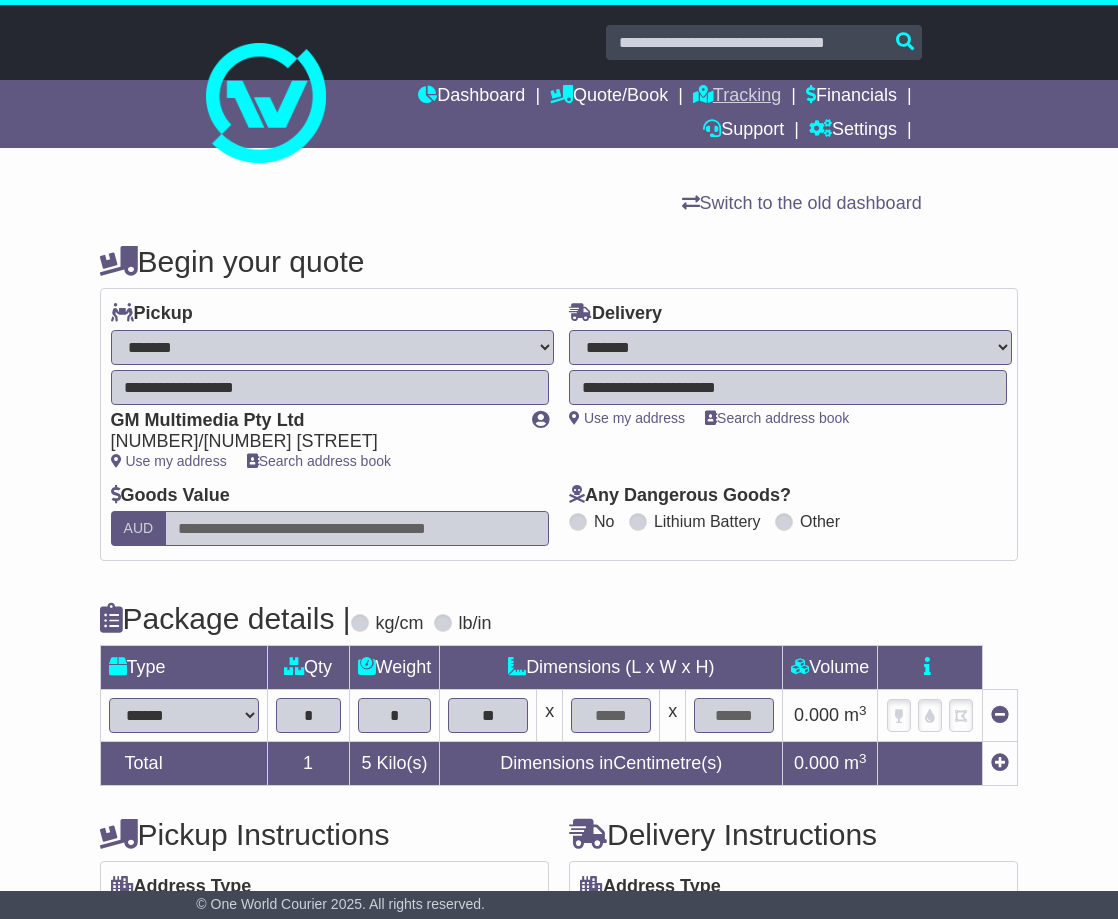 type on "**" 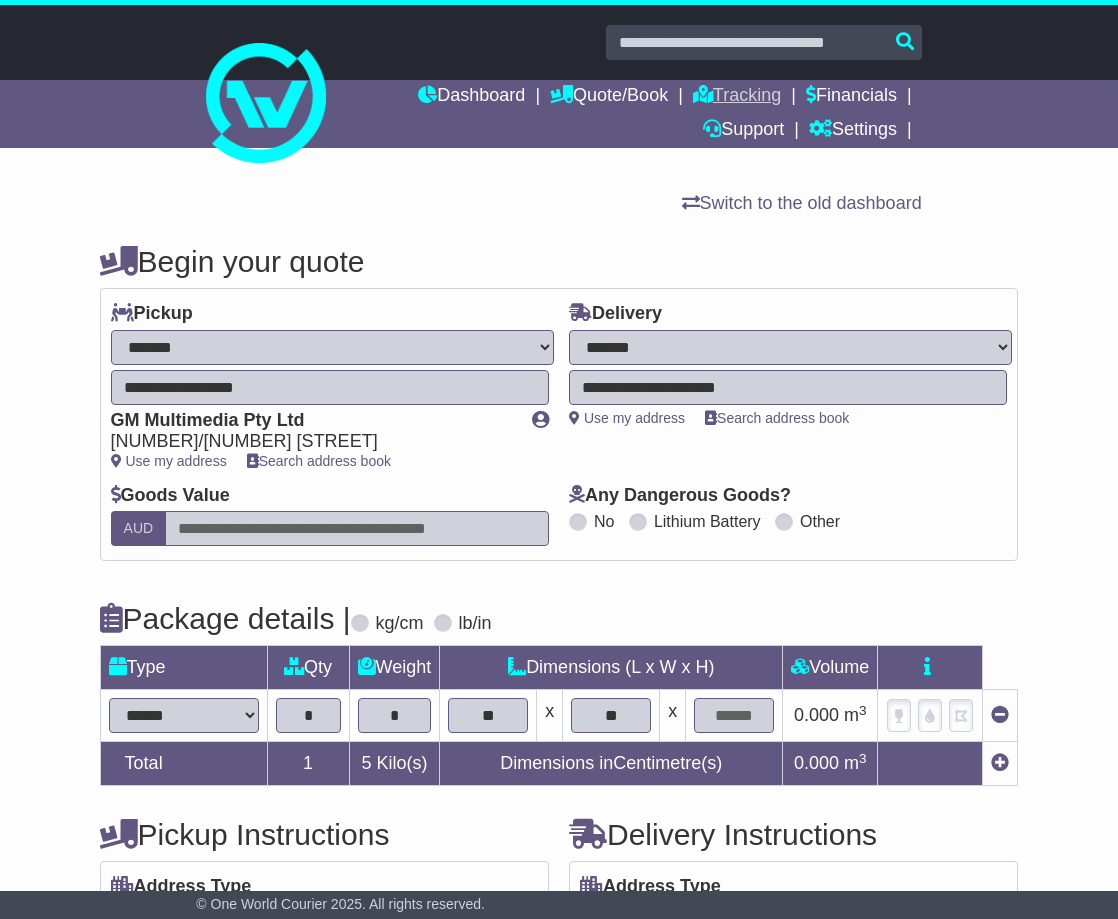 type on "**" 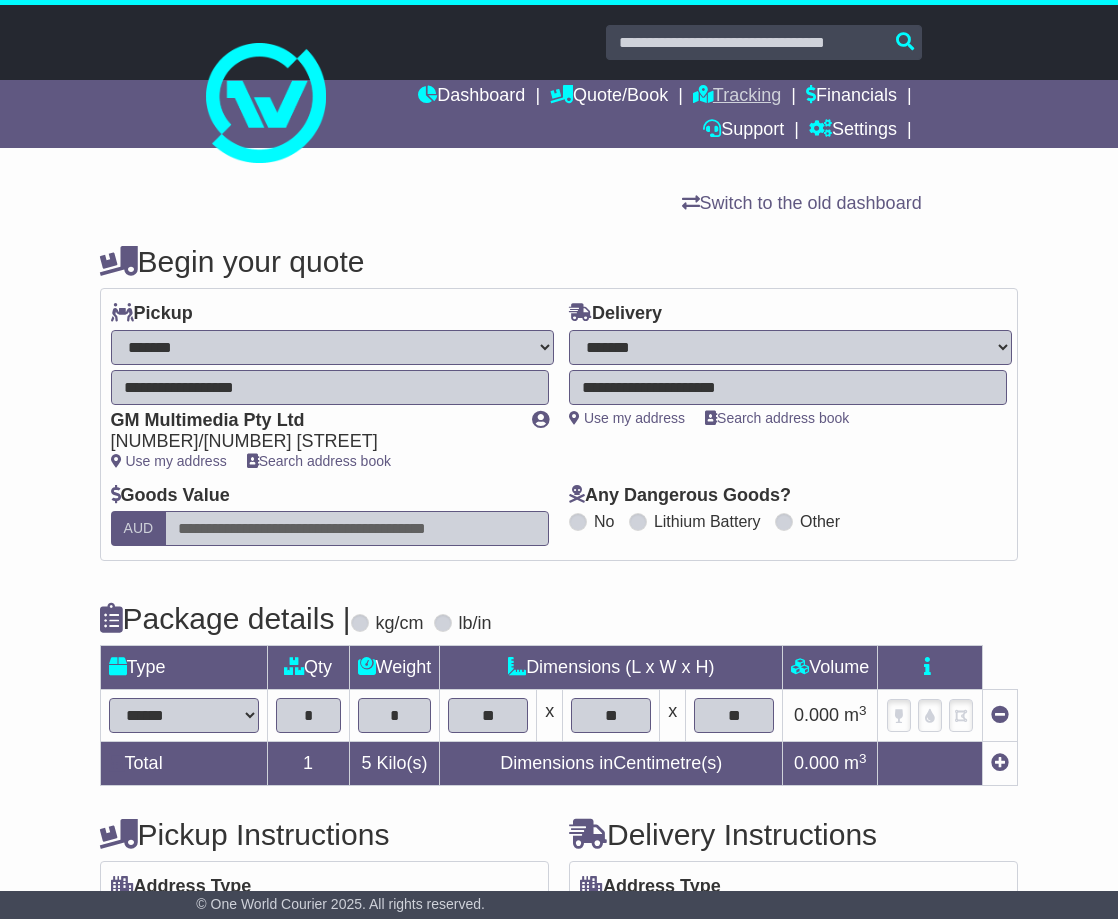 type on "**" 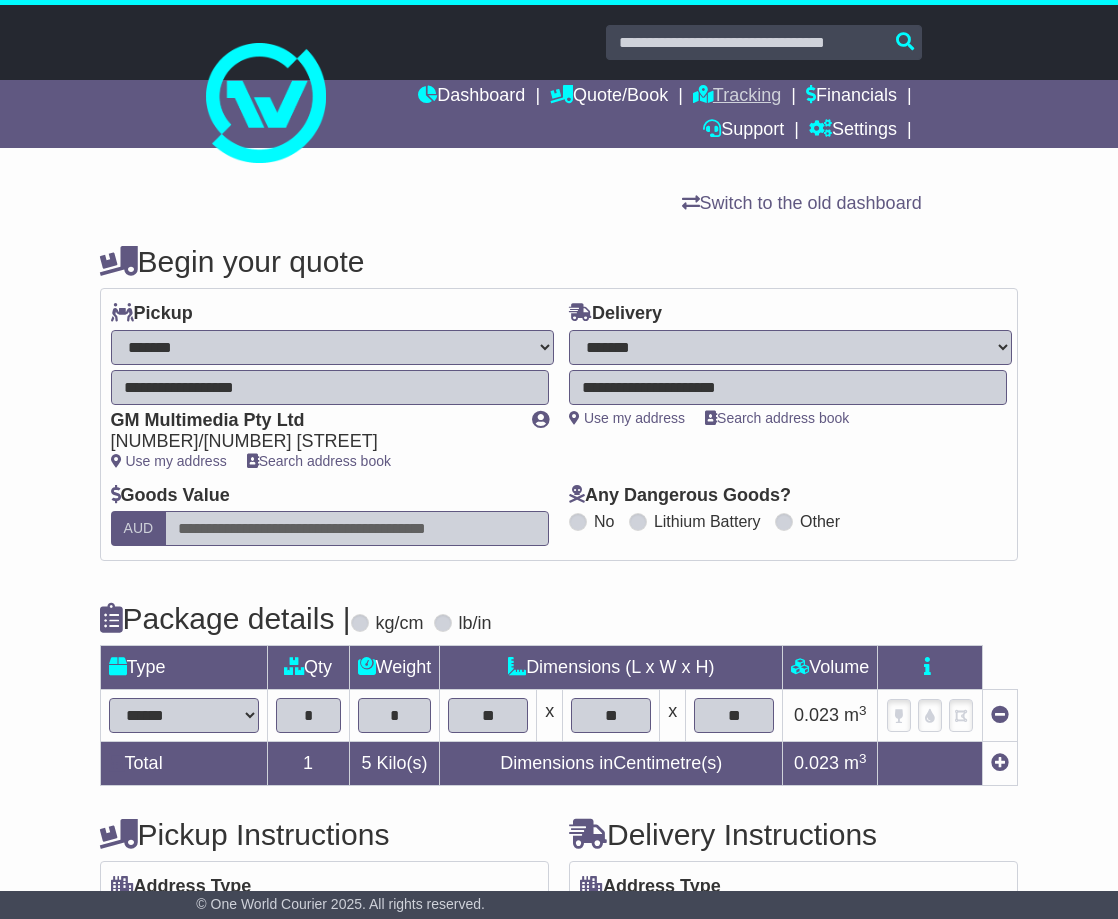 scroll, scrollTop: 255, scrollLeft: 0, axis: vertical 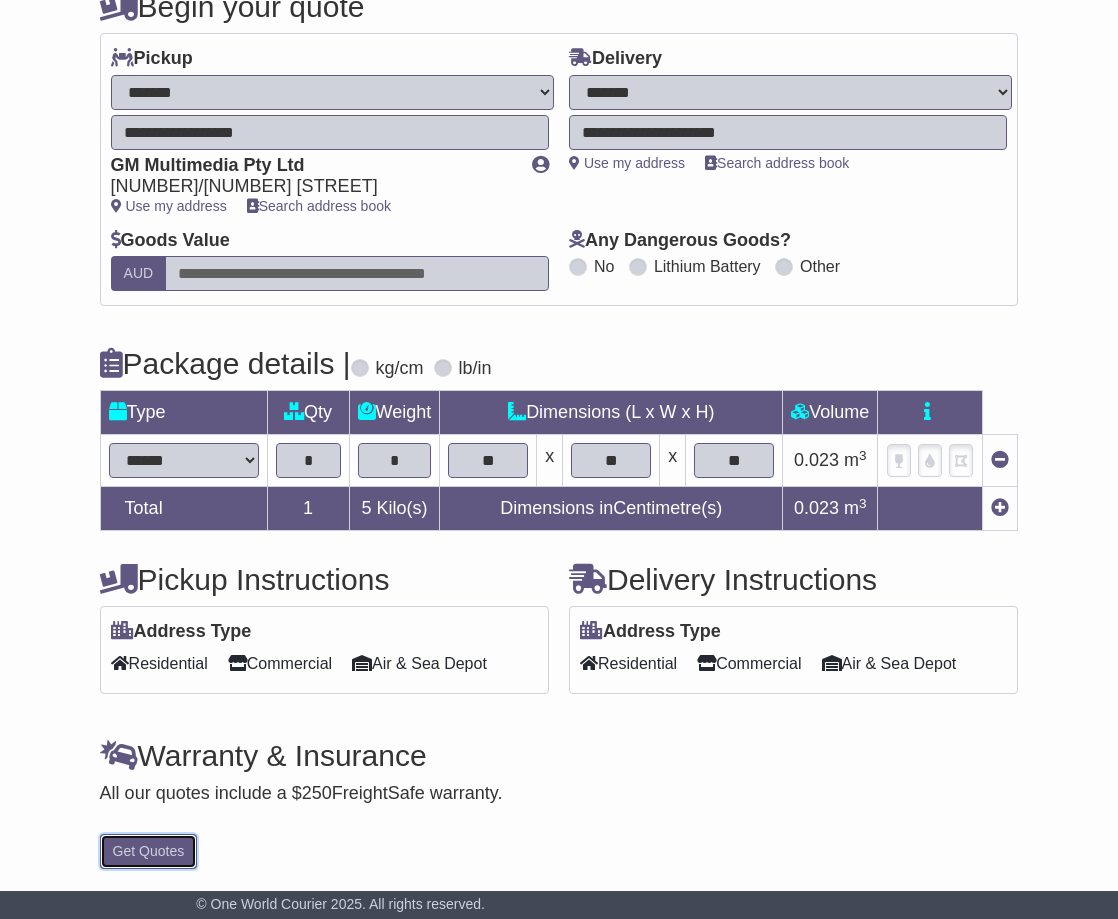 type 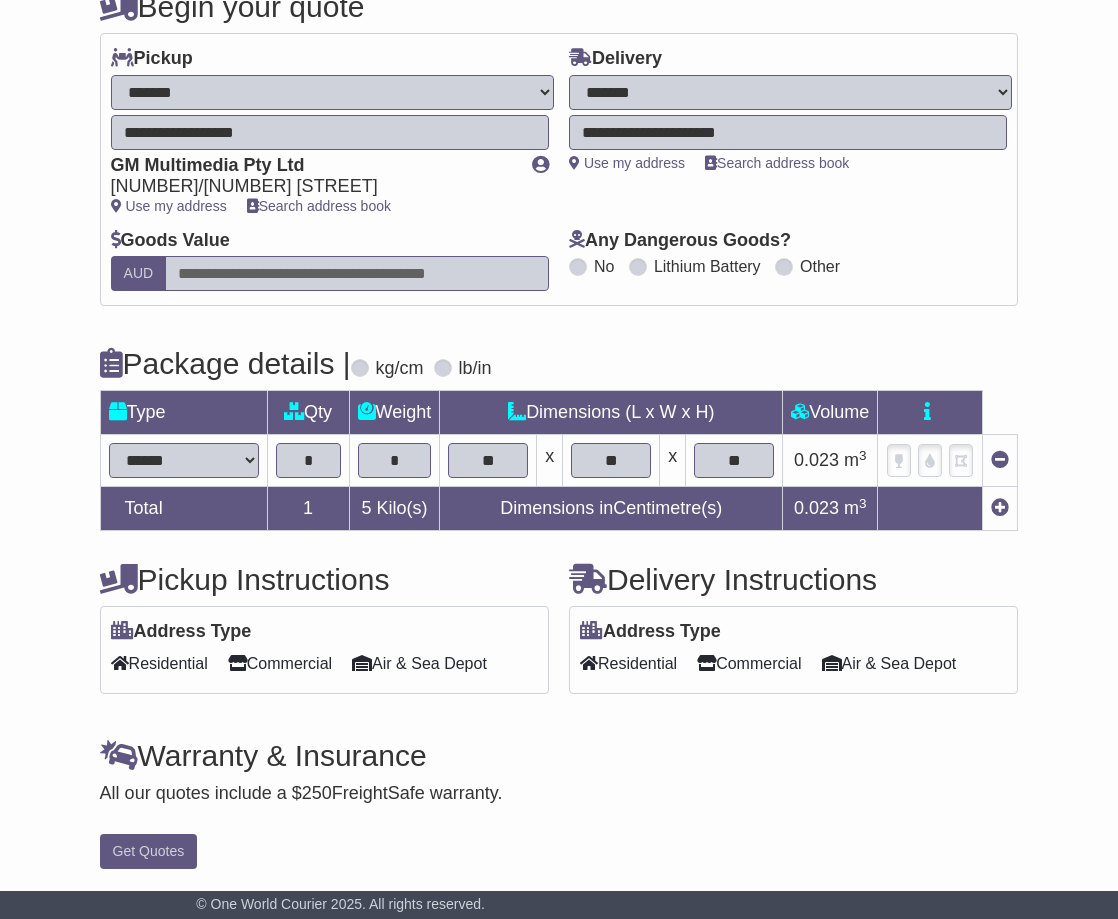 click on "Warranty & Insurance" at bounding box center [559, 755] 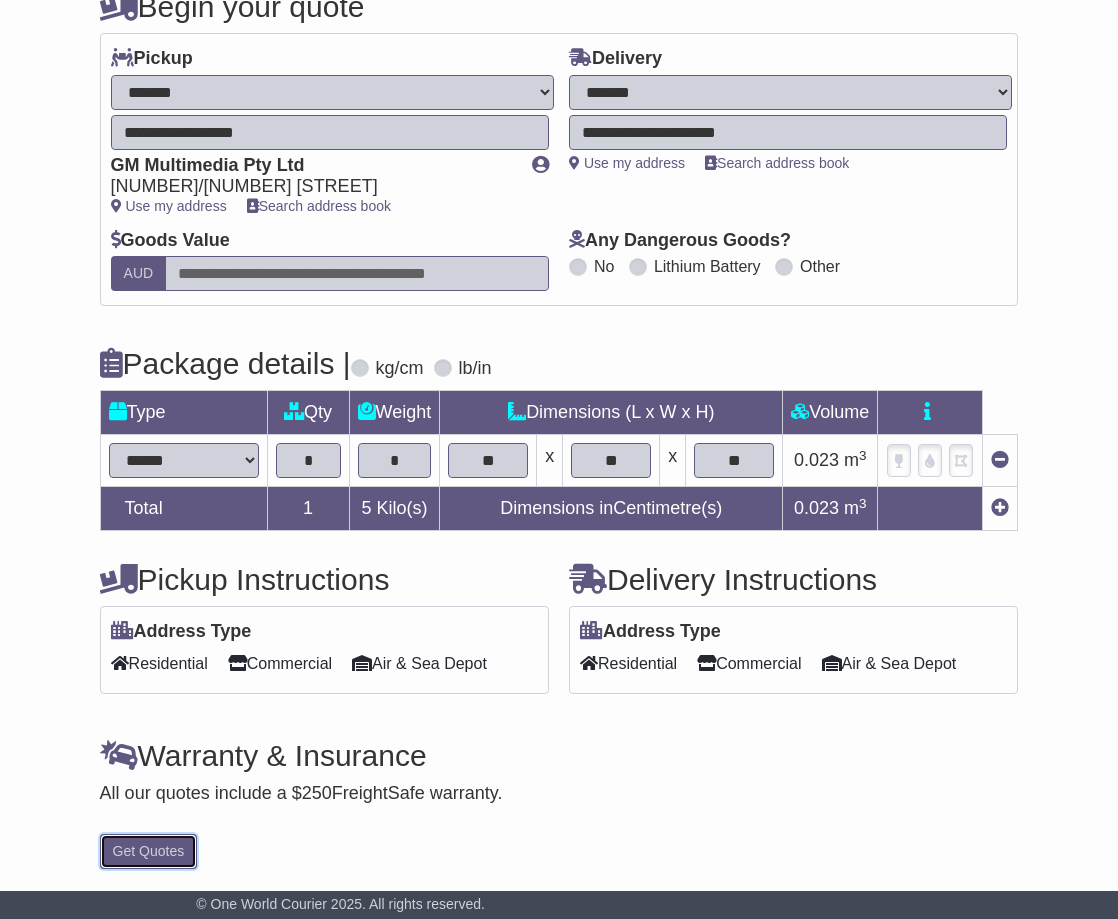 click on "Get Quotes" at bounding box center [149, 851] 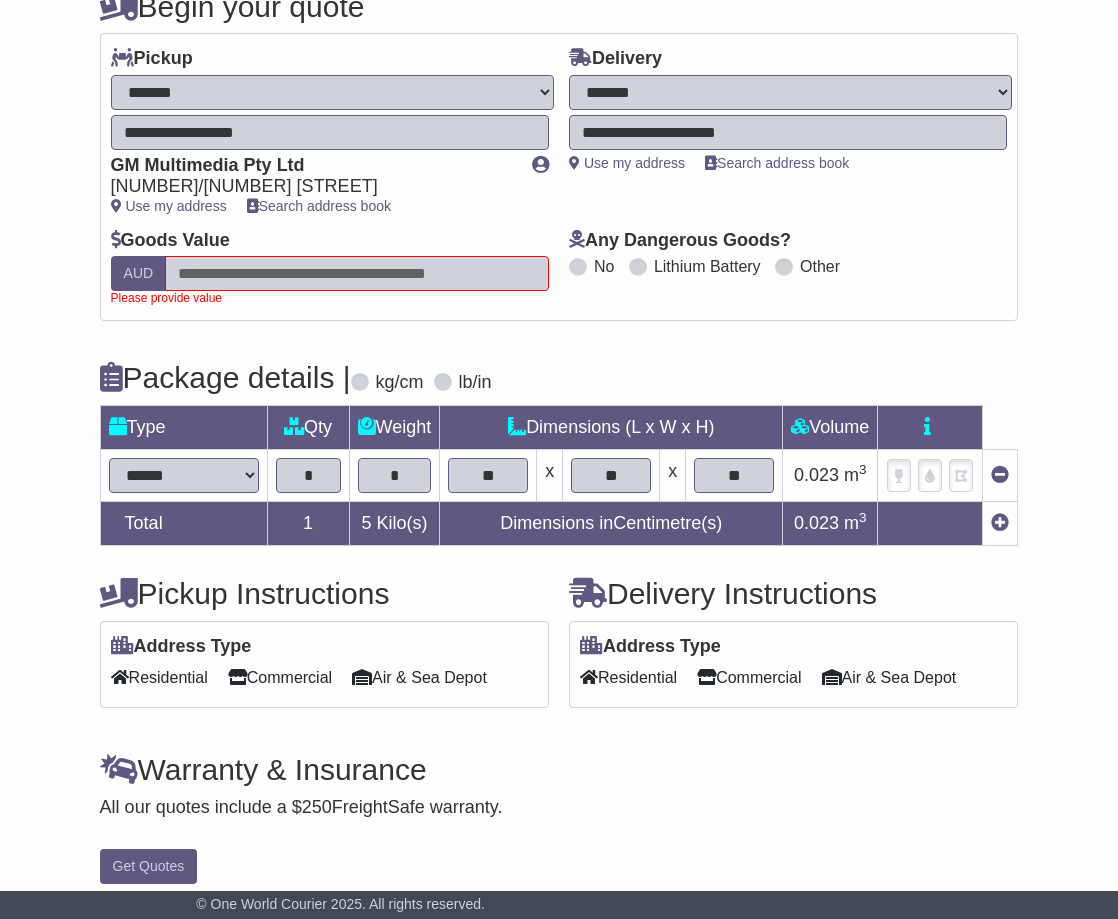 click at bounding box center (357, 273) 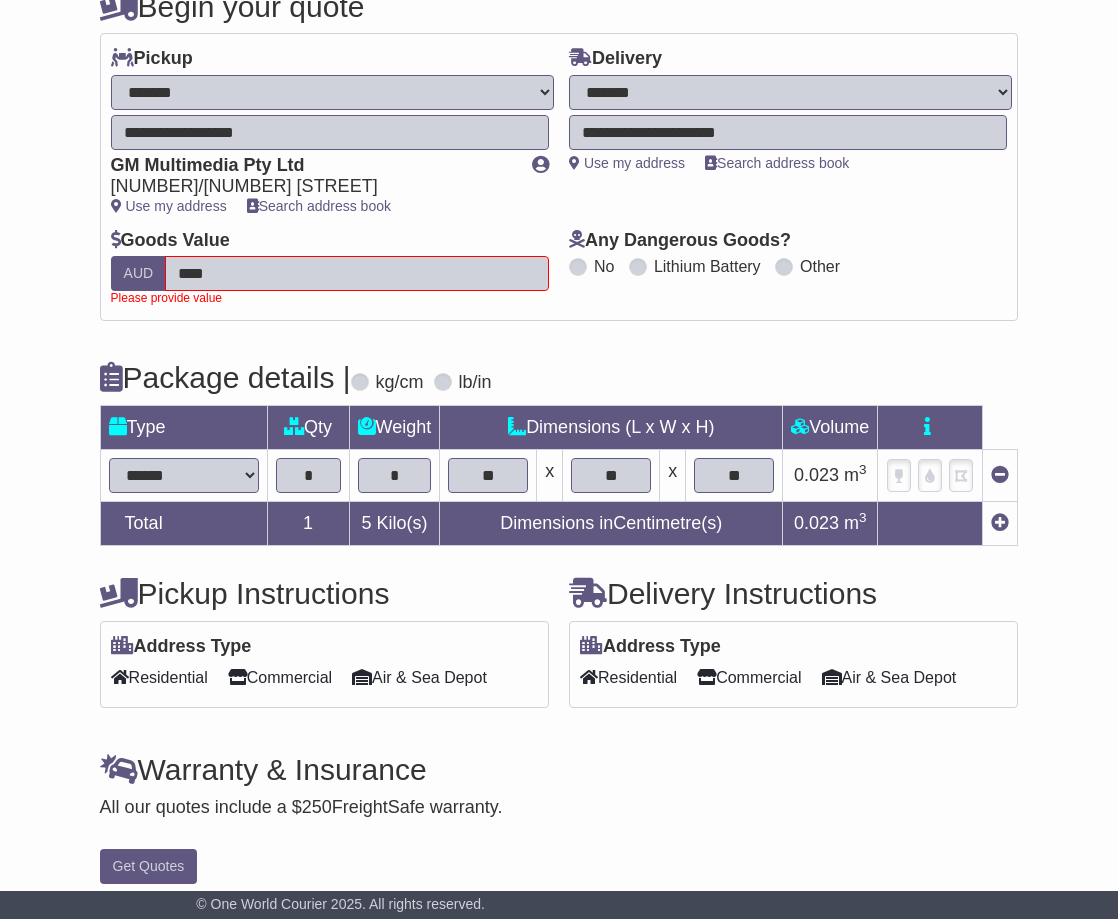 type on "****" 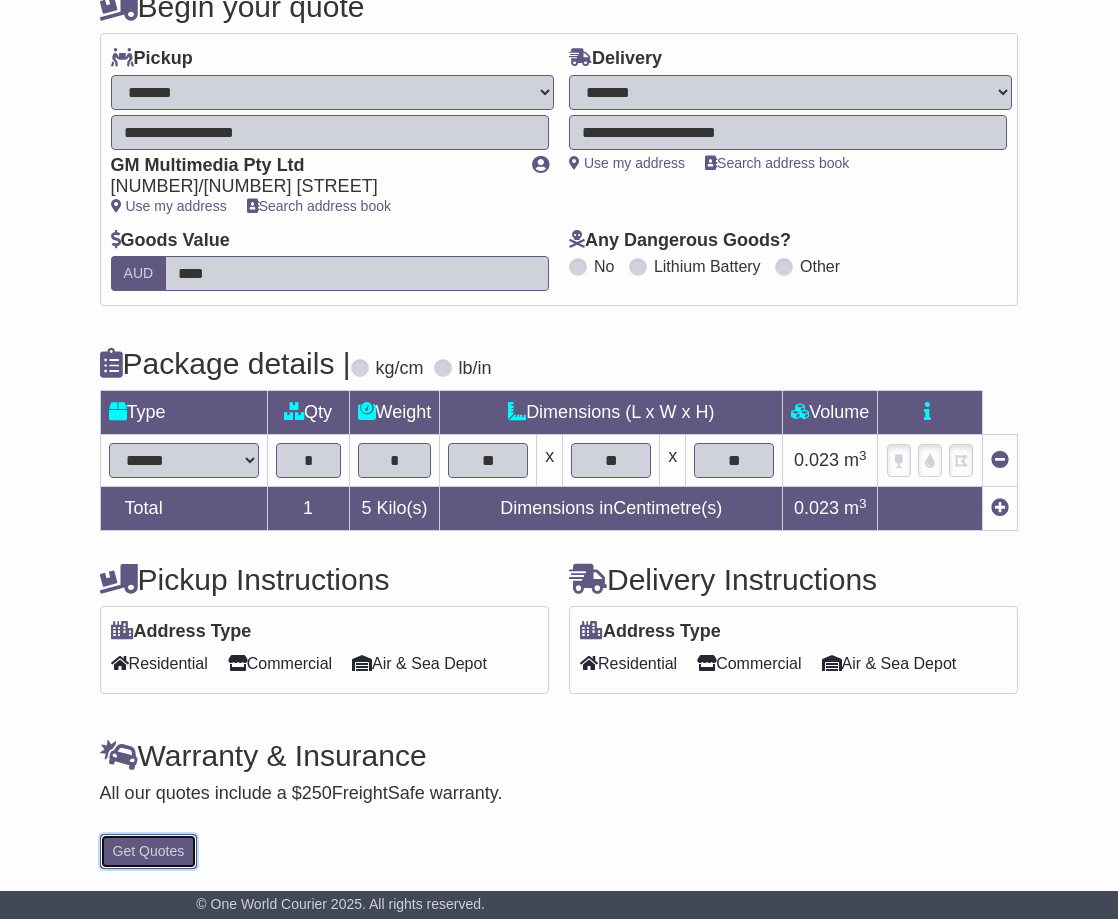 click on "Get Quotes" at bounding box center [149, 851] 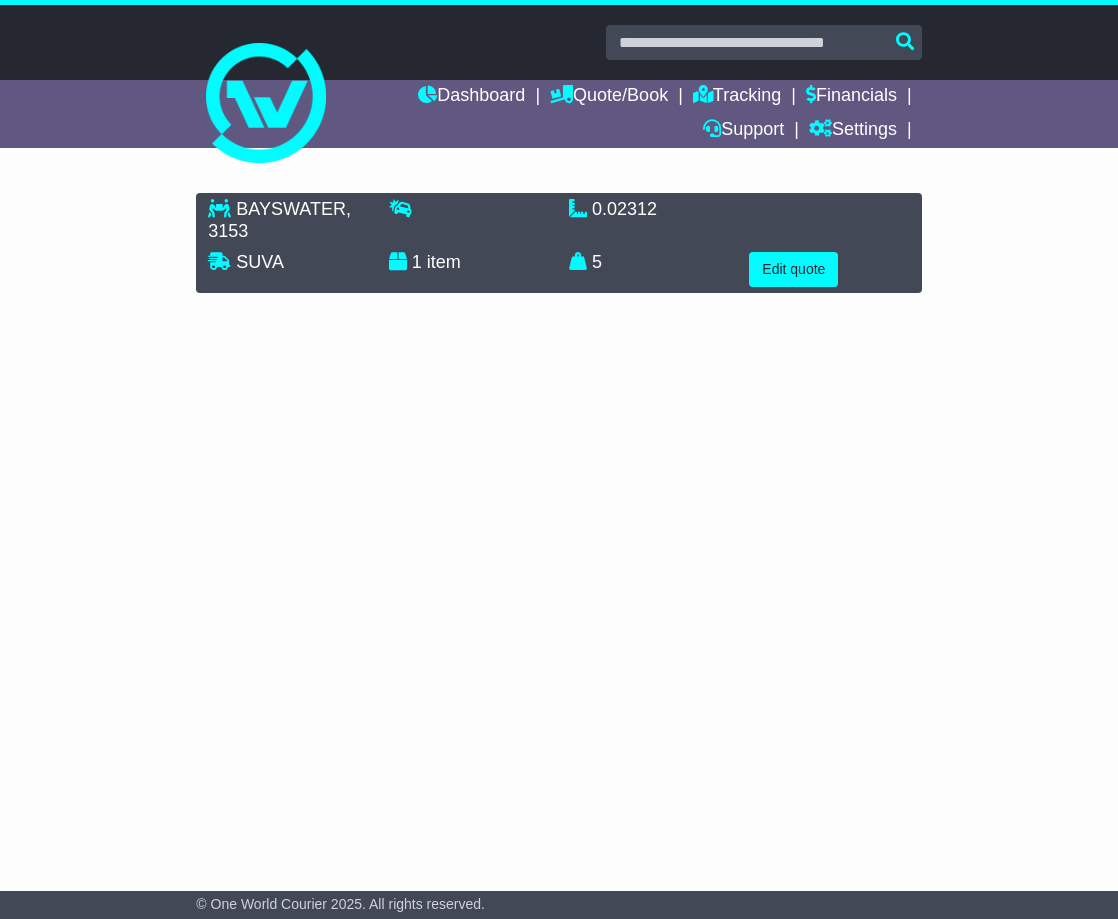 scroll, scrollTop: 0, scrollLeft: 0, axis: both 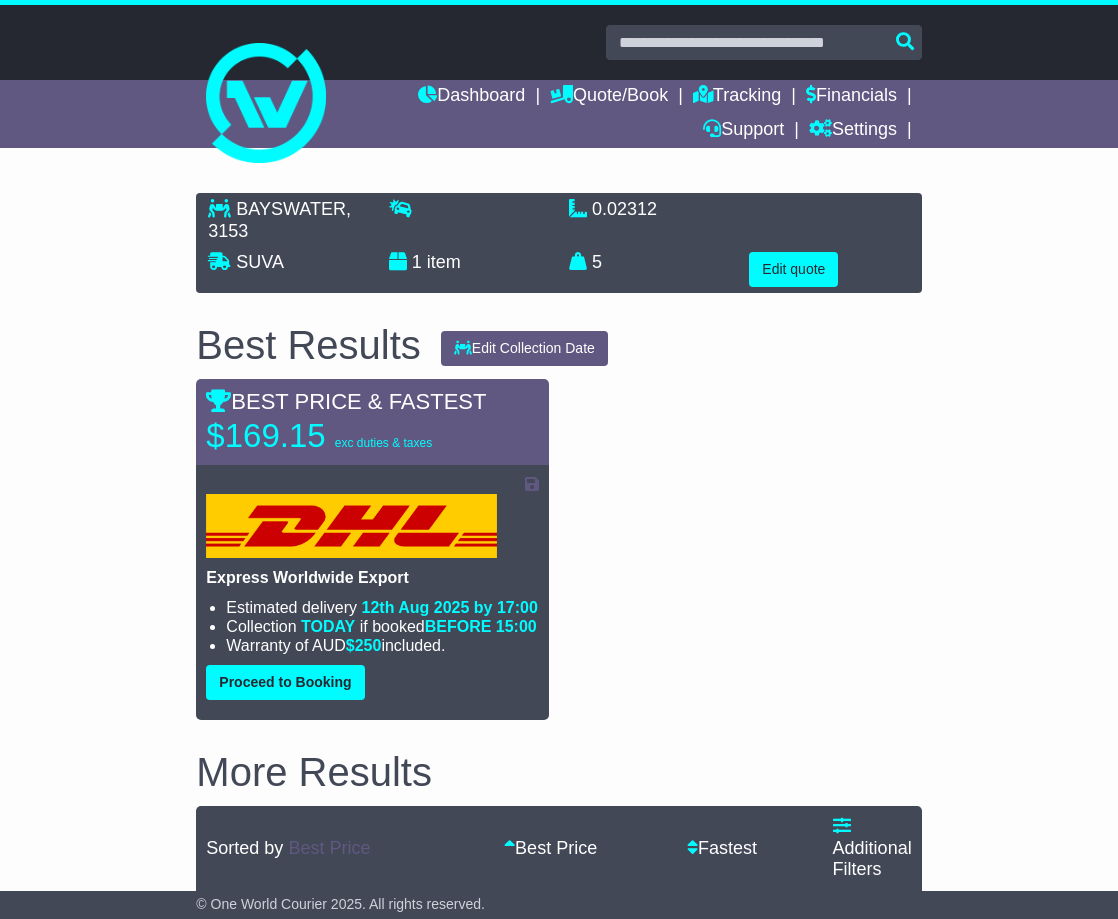 click on "BAYSWATER , 3153
SUVA ,
1   item
0.02312
m 3
in 3
5  kg(s)" at bounding box center (559, 547) 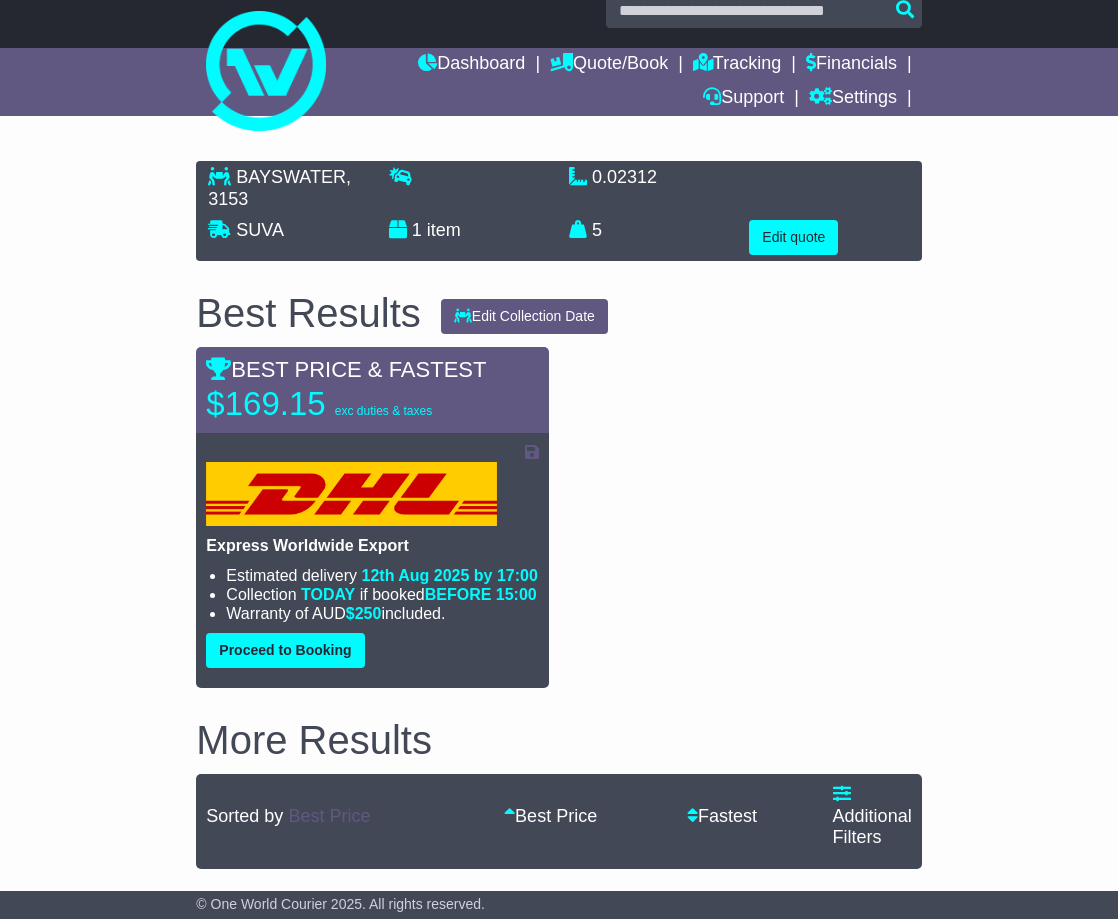 scroll, scrollTop: 0, scrollLeft: 0, axis: both 